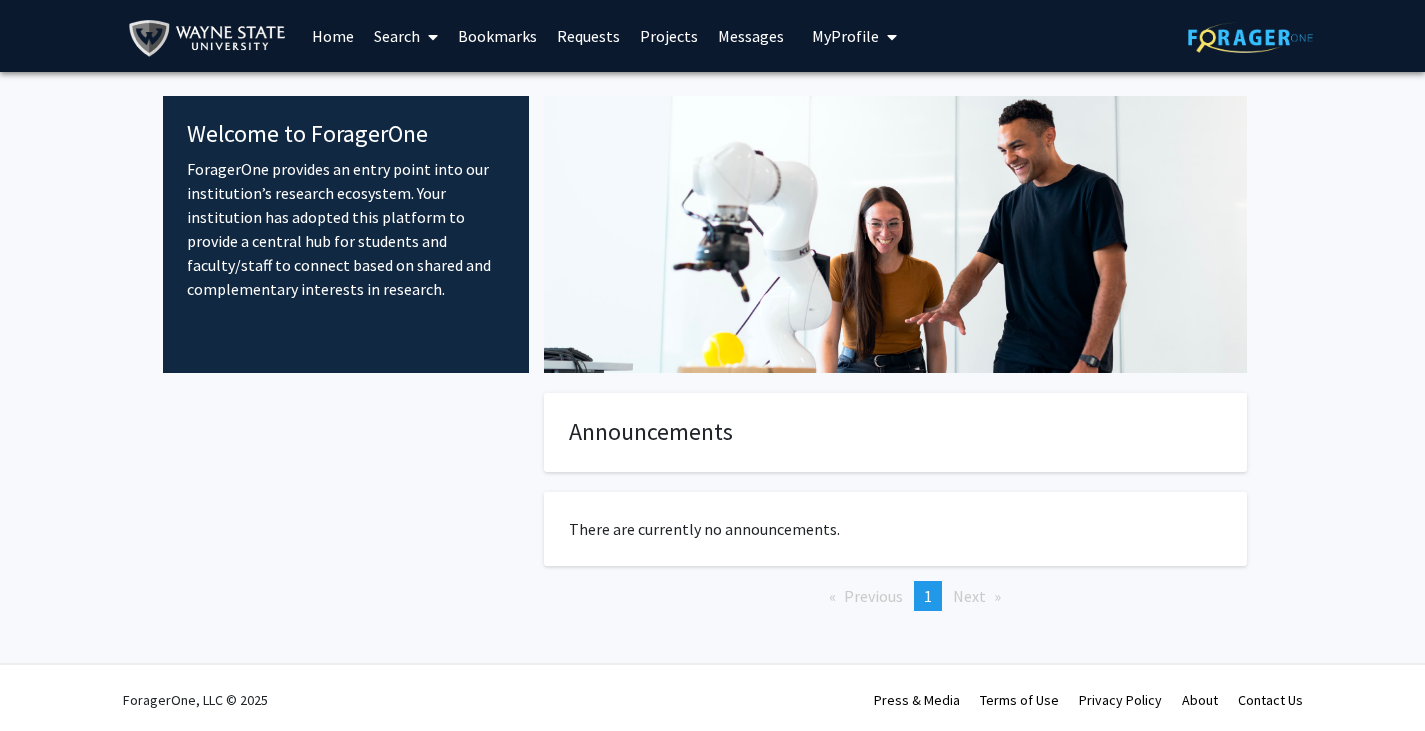 scroll, scrollTop: 0, scrollLeft: 0, axis: both 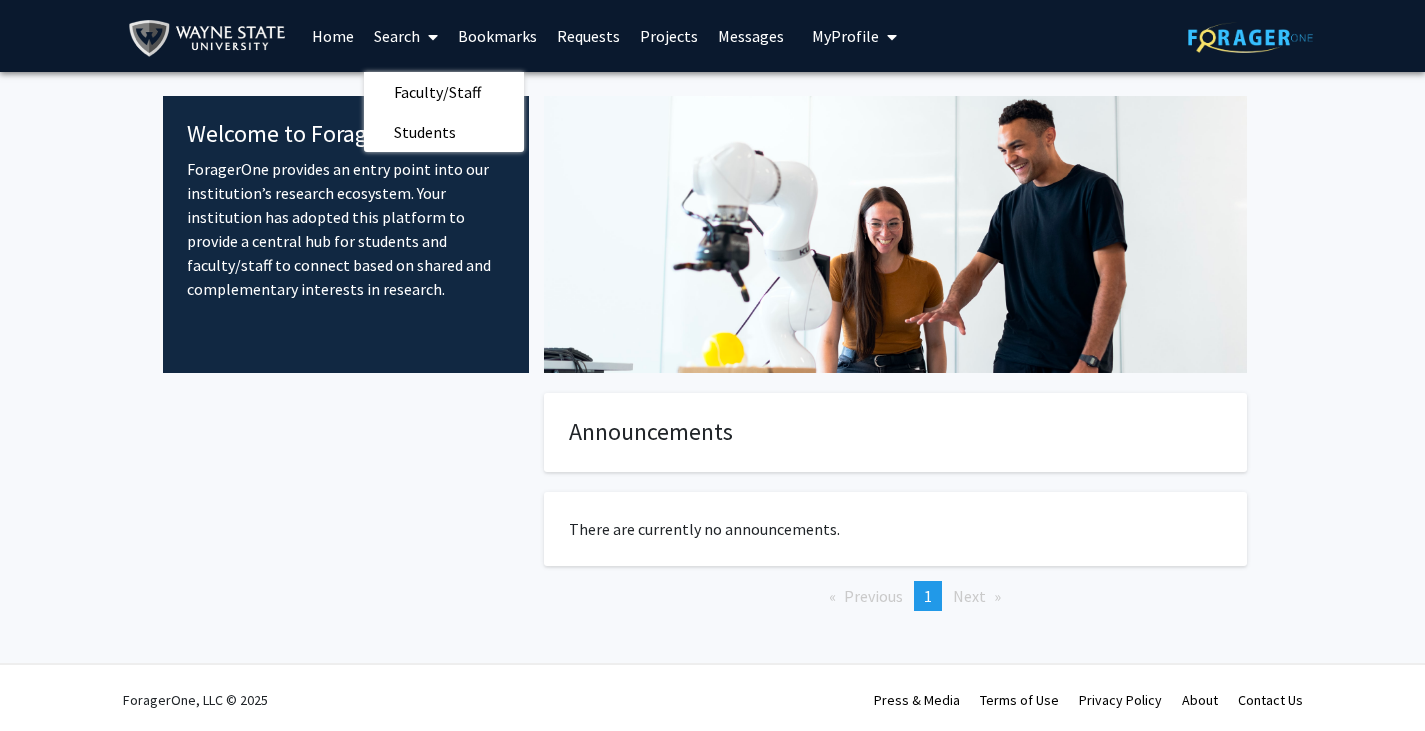 click on "Search" at bounding box center (406, 36) 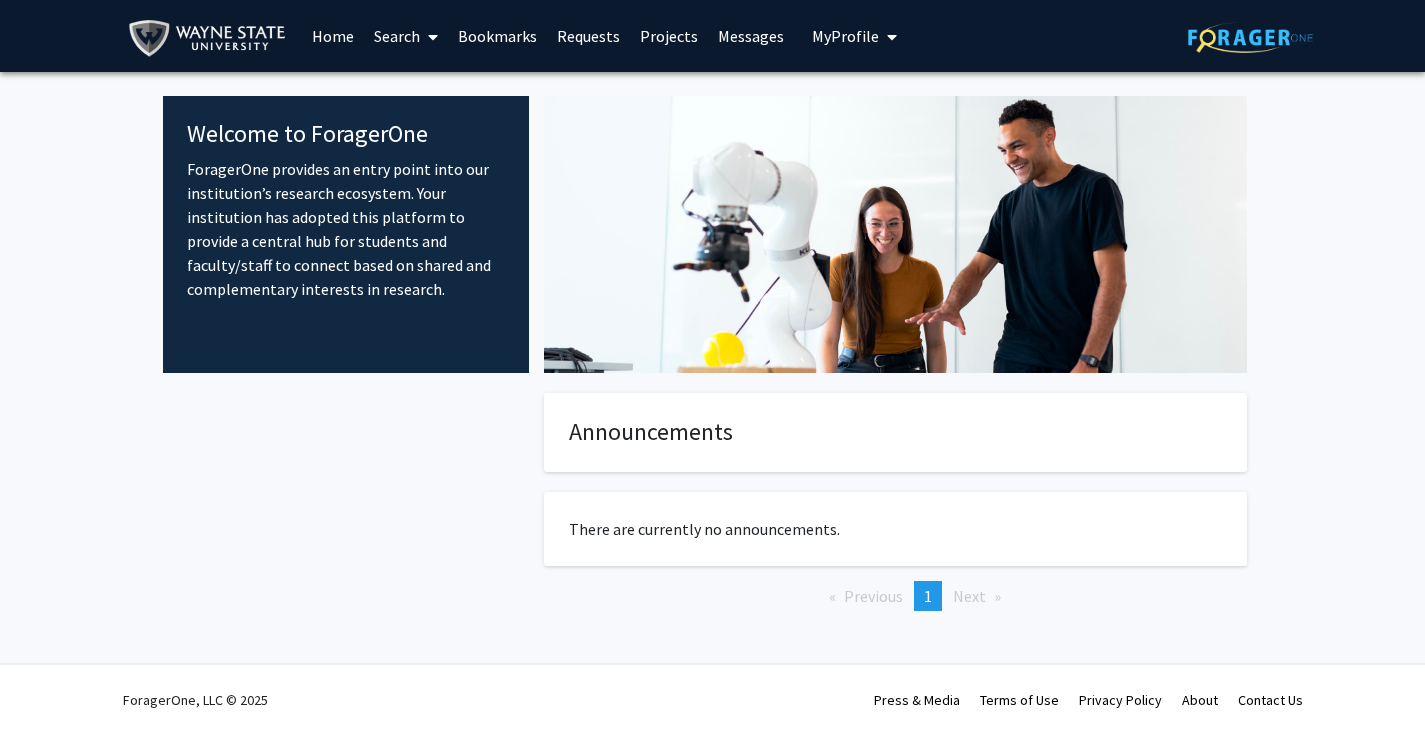 click on "Search" at bounding box center (406, 36) 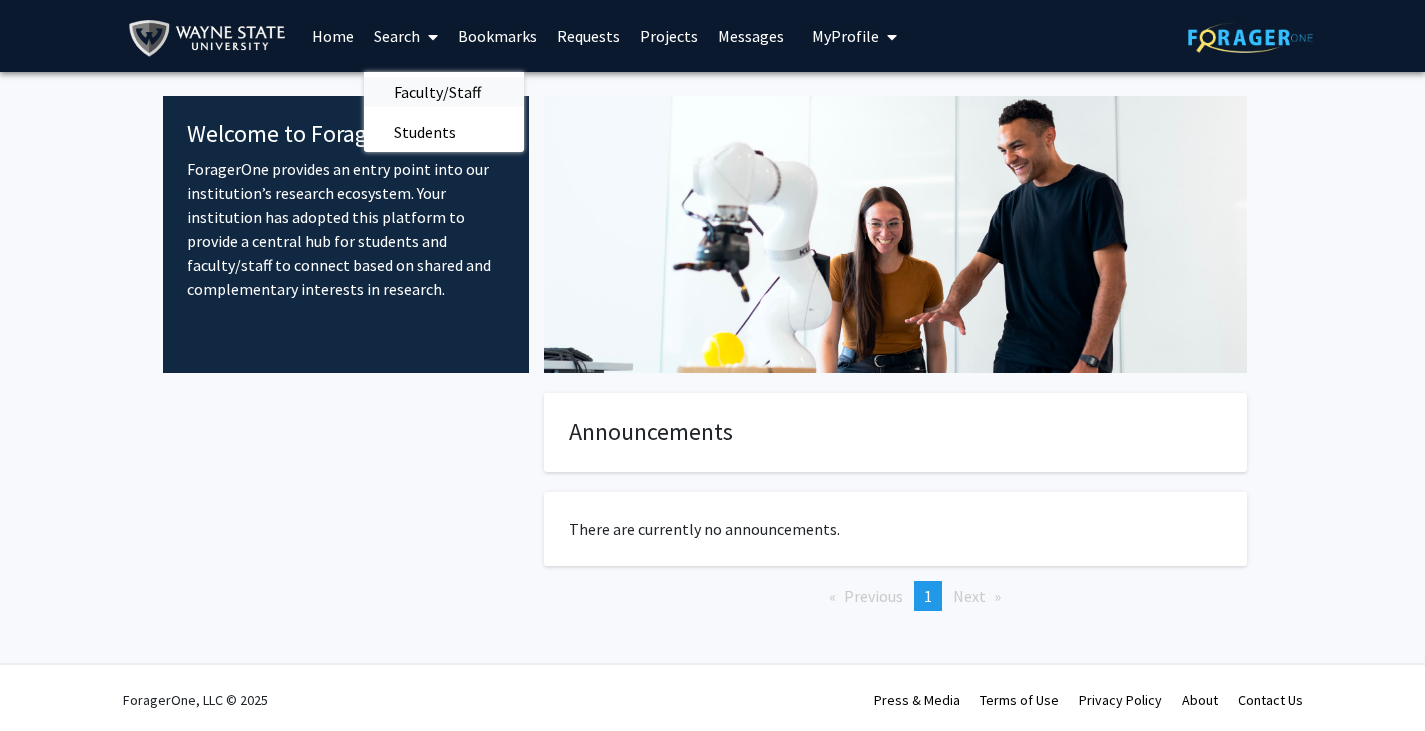 click on "Faculty/Staff" at bounding box center (437, 92) 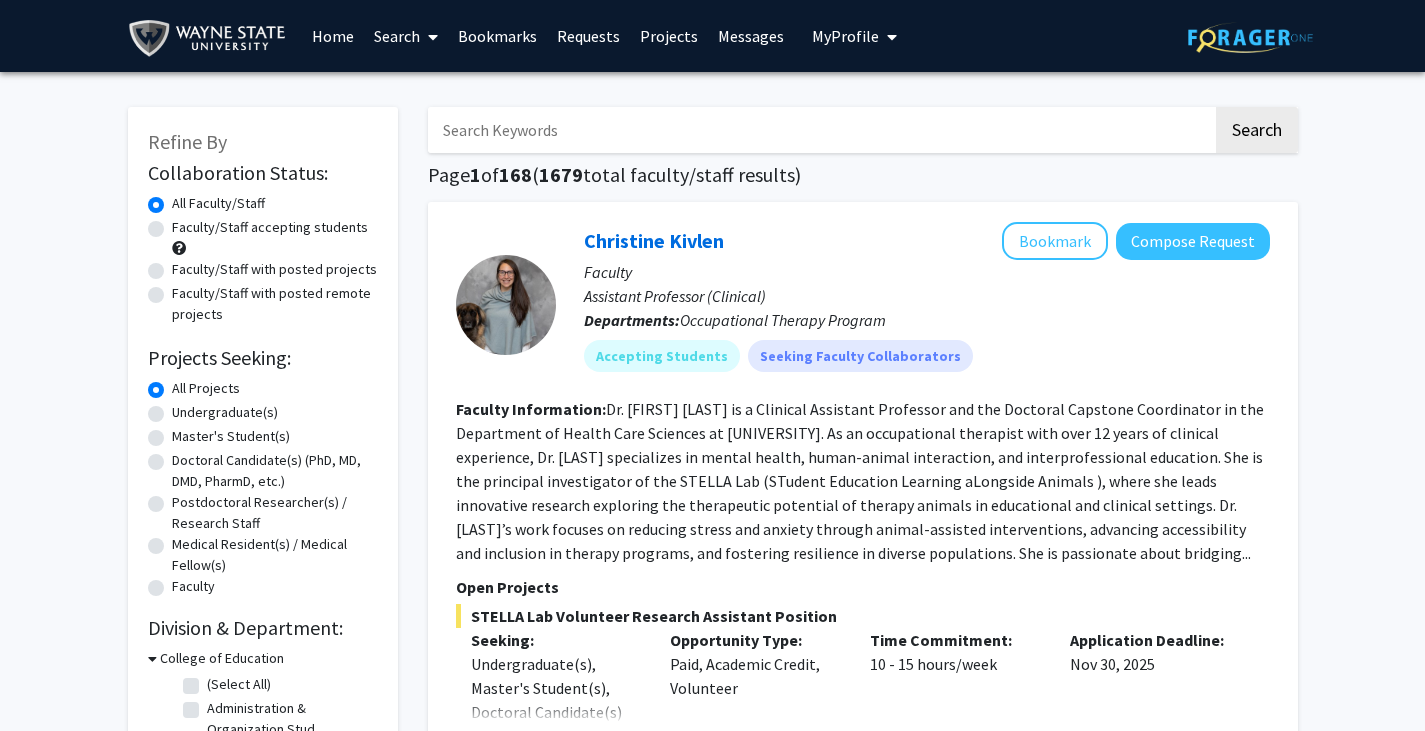 click on "My   Profile" at bounding box center [845, 36] 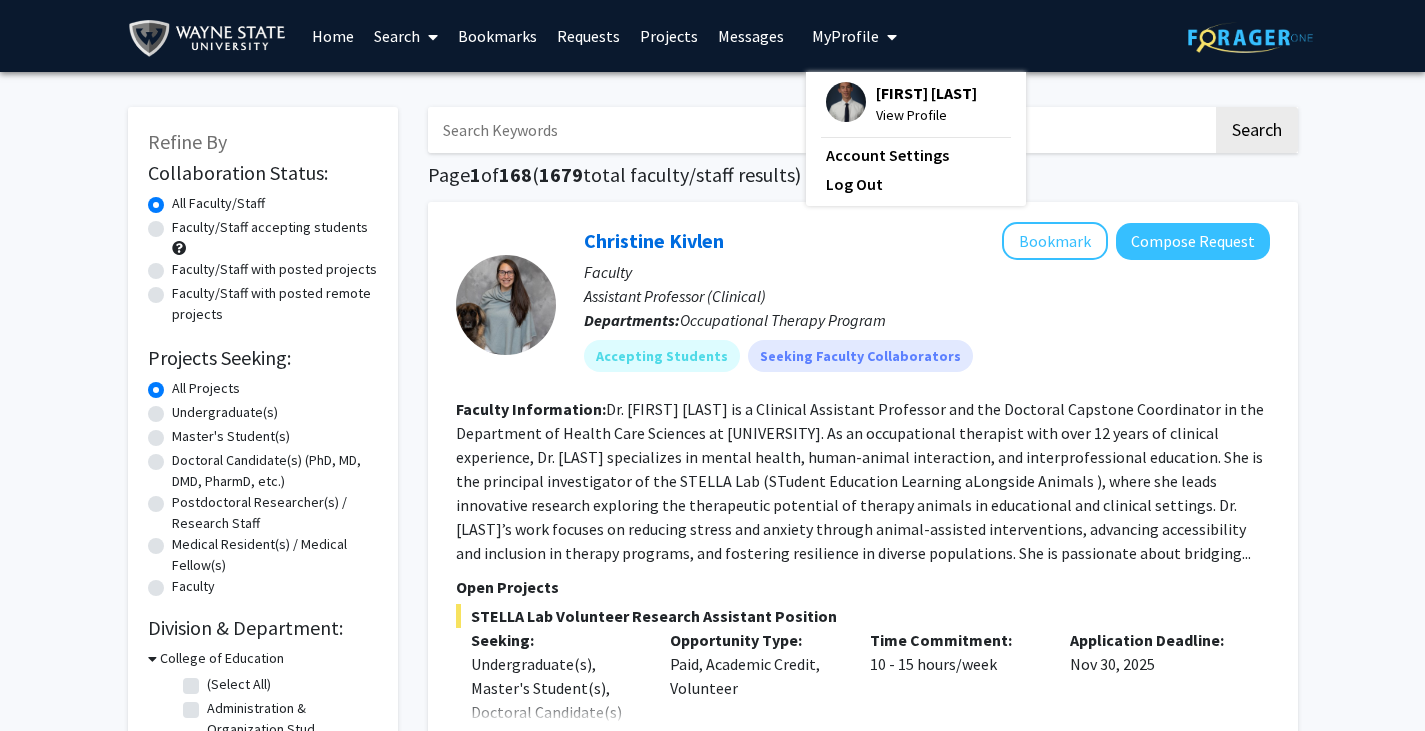click on "My   Profile" at bounding box center [845, 36] 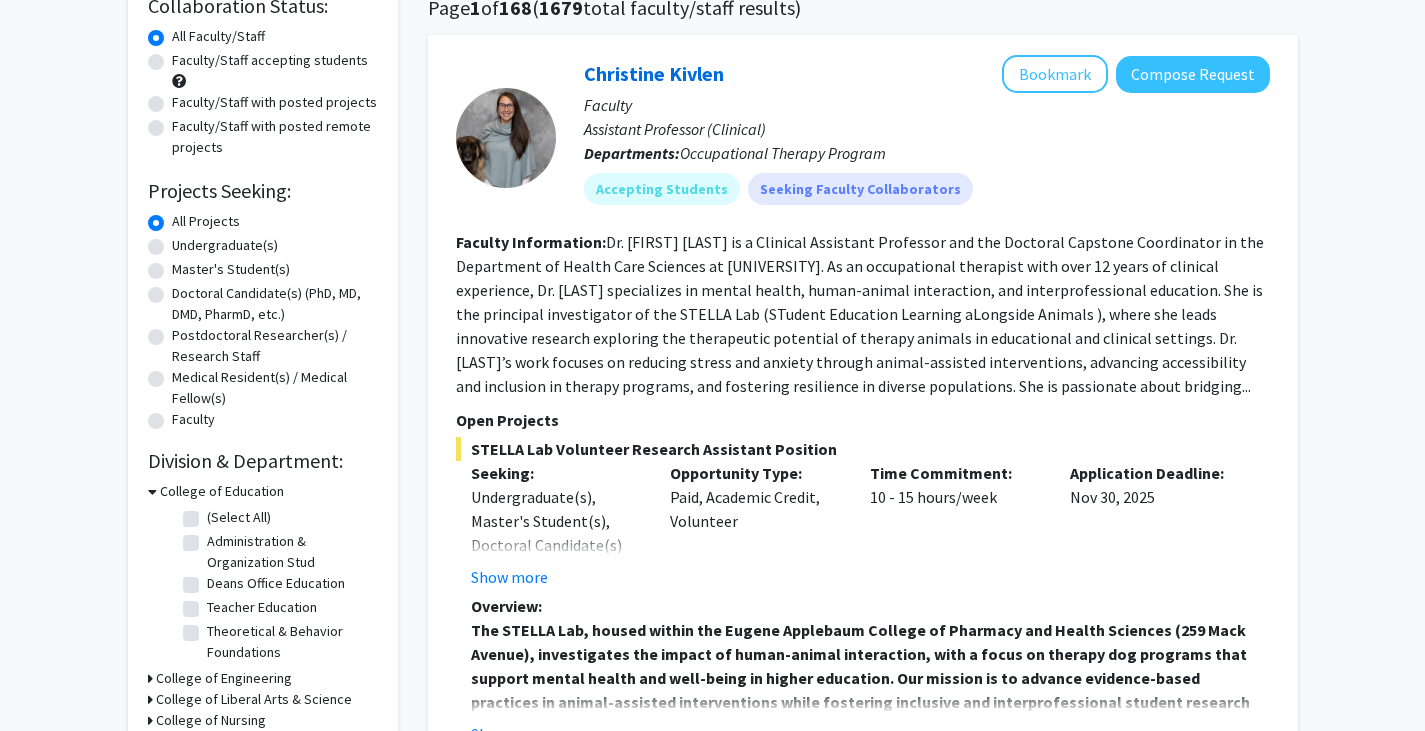 scroll, scrollTop: 172, scrollLeft: 0, axis: vertical 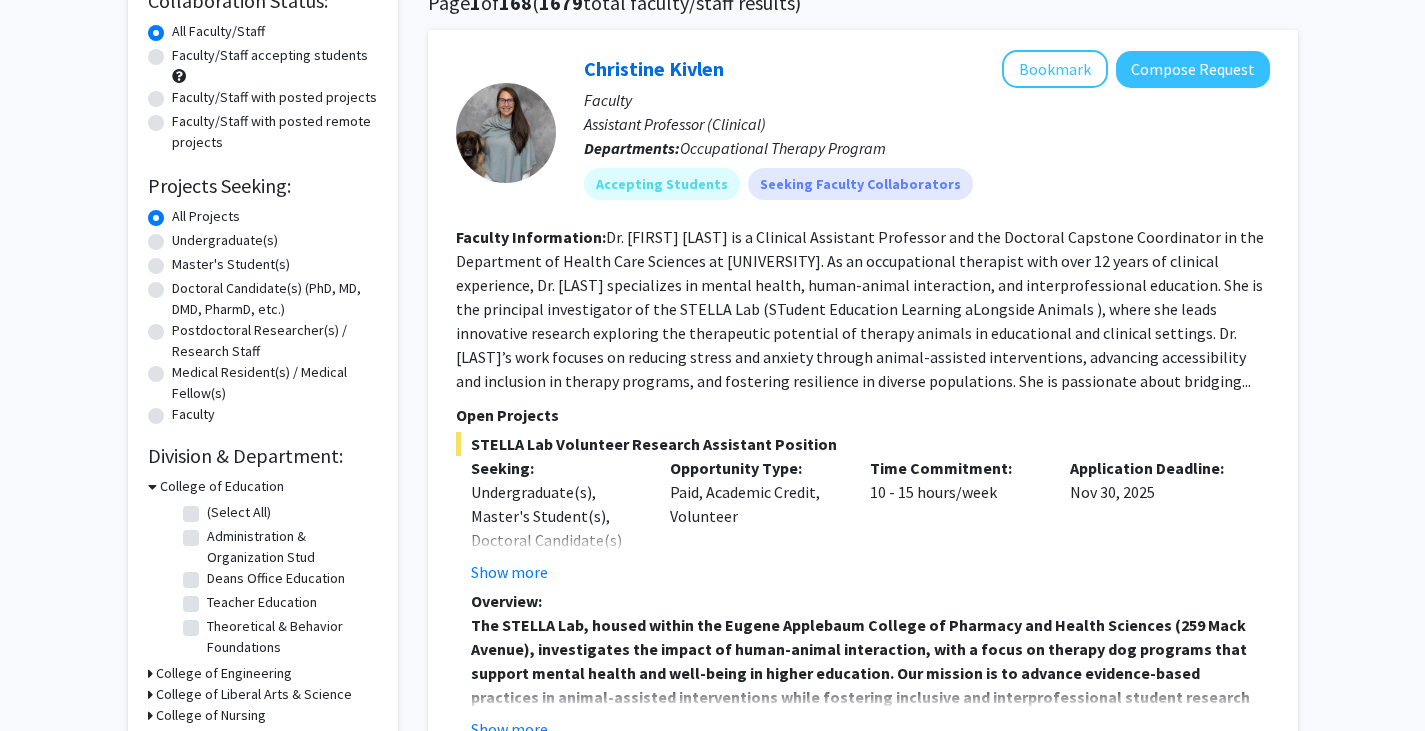 click on "Doctoral Candidate(s) (PhD, MD, DMD, PharmD, etc.)" 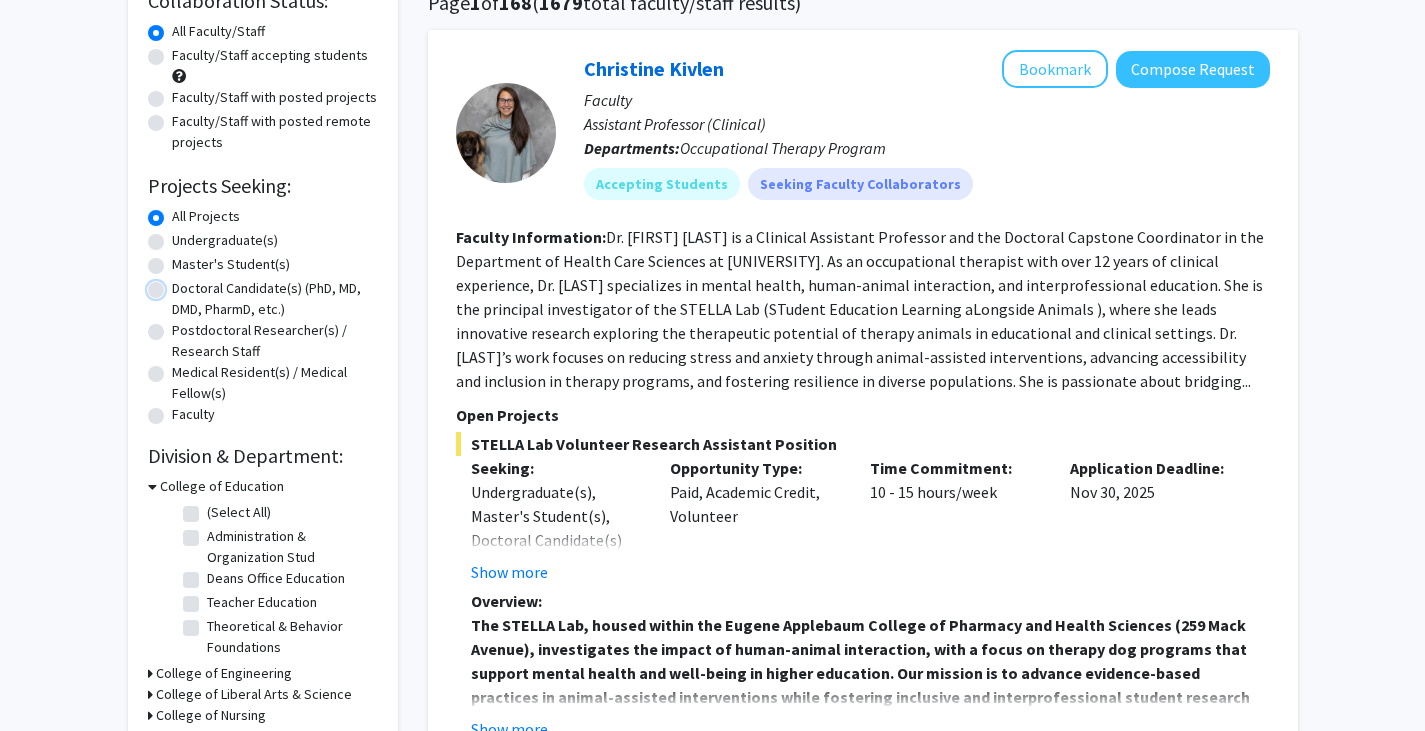click on "Doctoral Candidate(s) (PhD, MD, DMD, PharmD, etc.)" at bounding box center (178, 284) 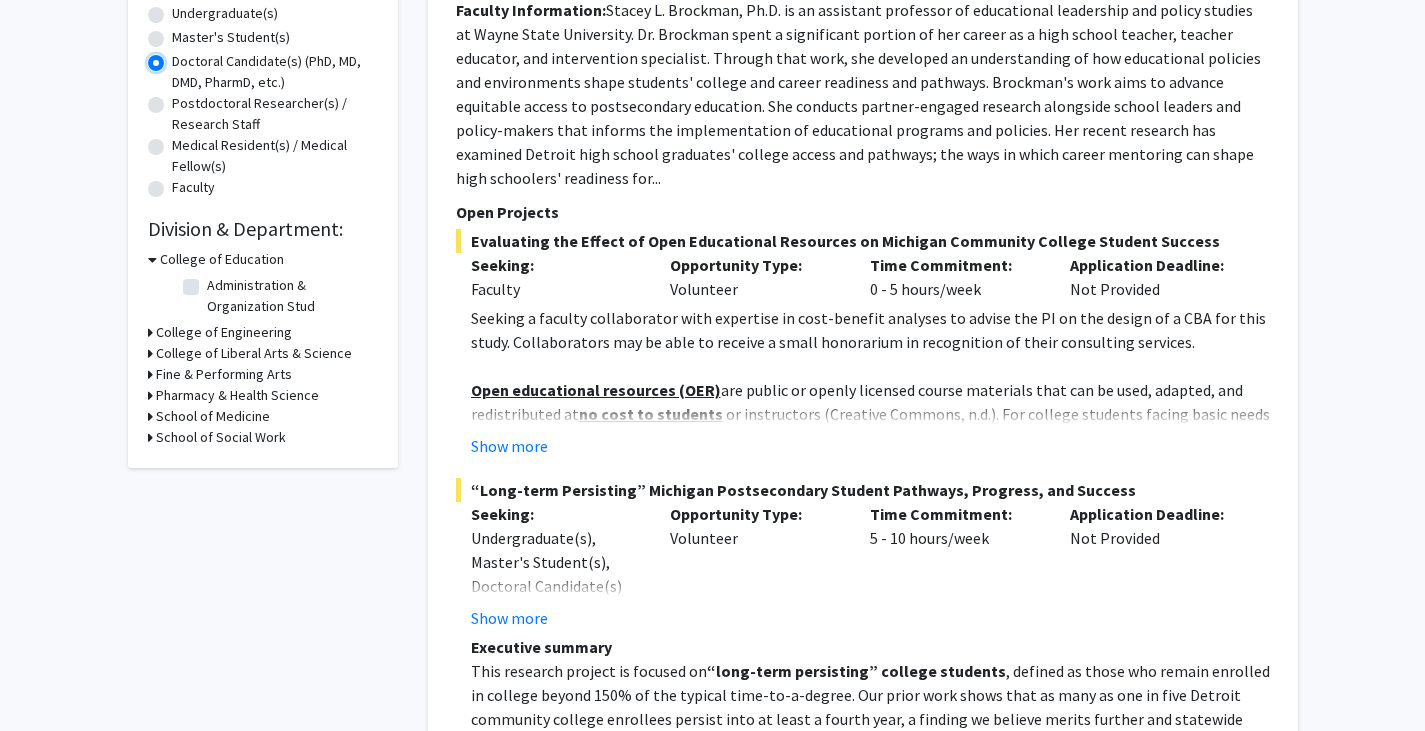 scroll, scrollTop: 400, scrollLeft: 0, axis: vertical 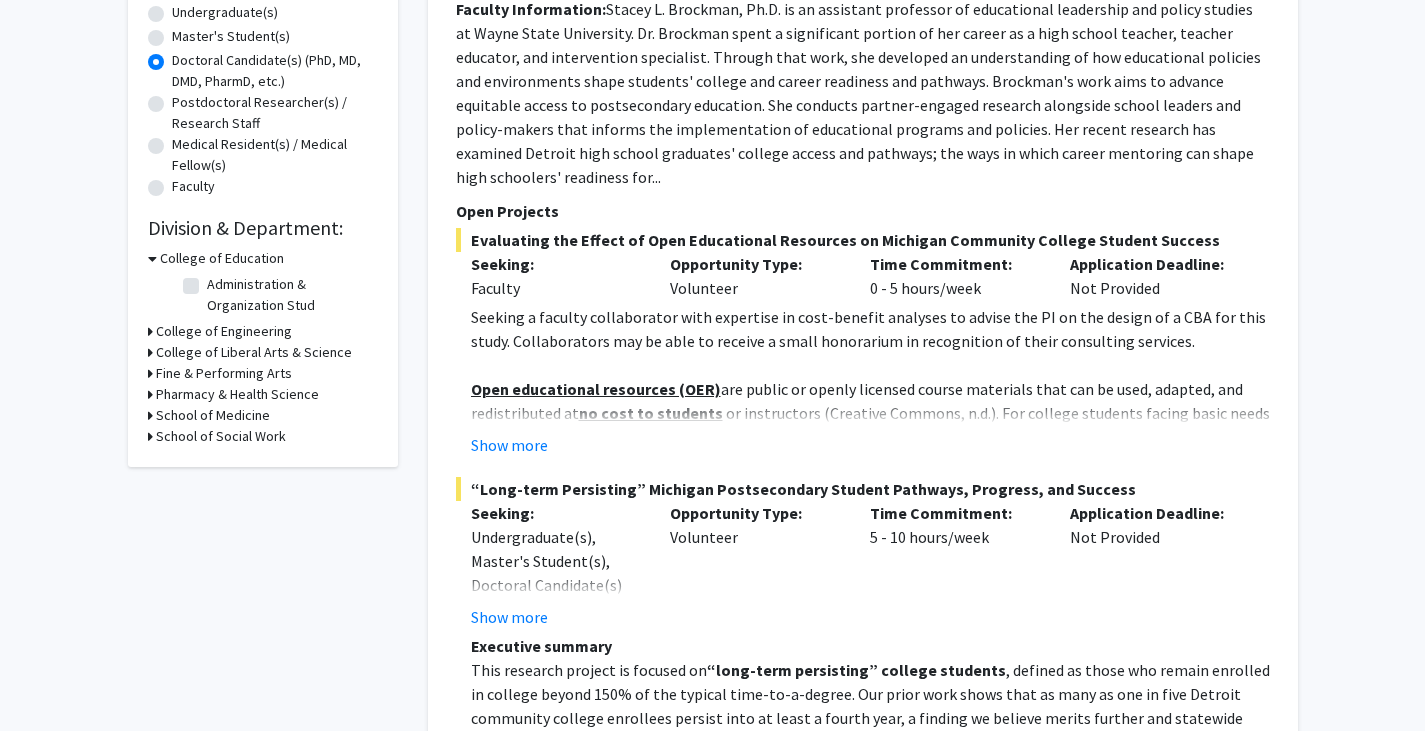 click 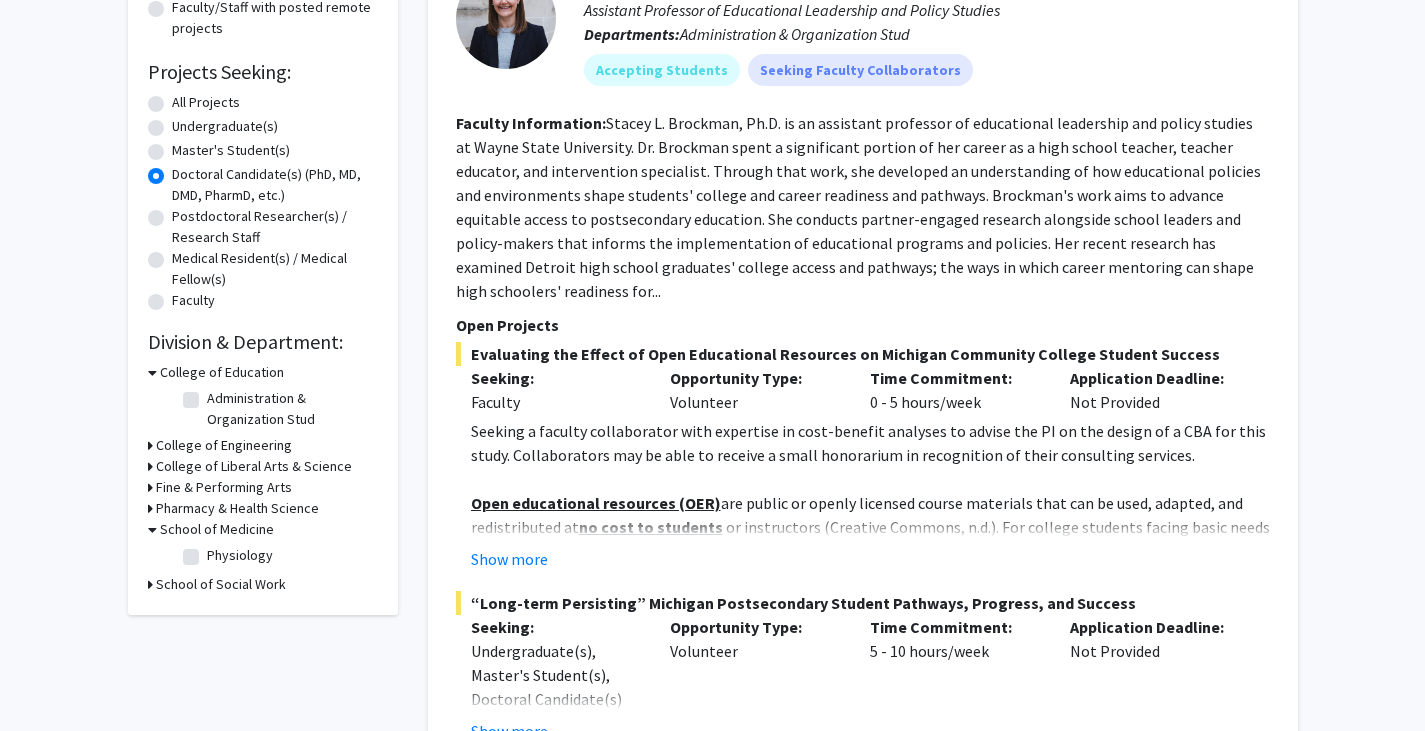 scroll, scrollTop: 285, scrollLeft: 0, axis: vertical 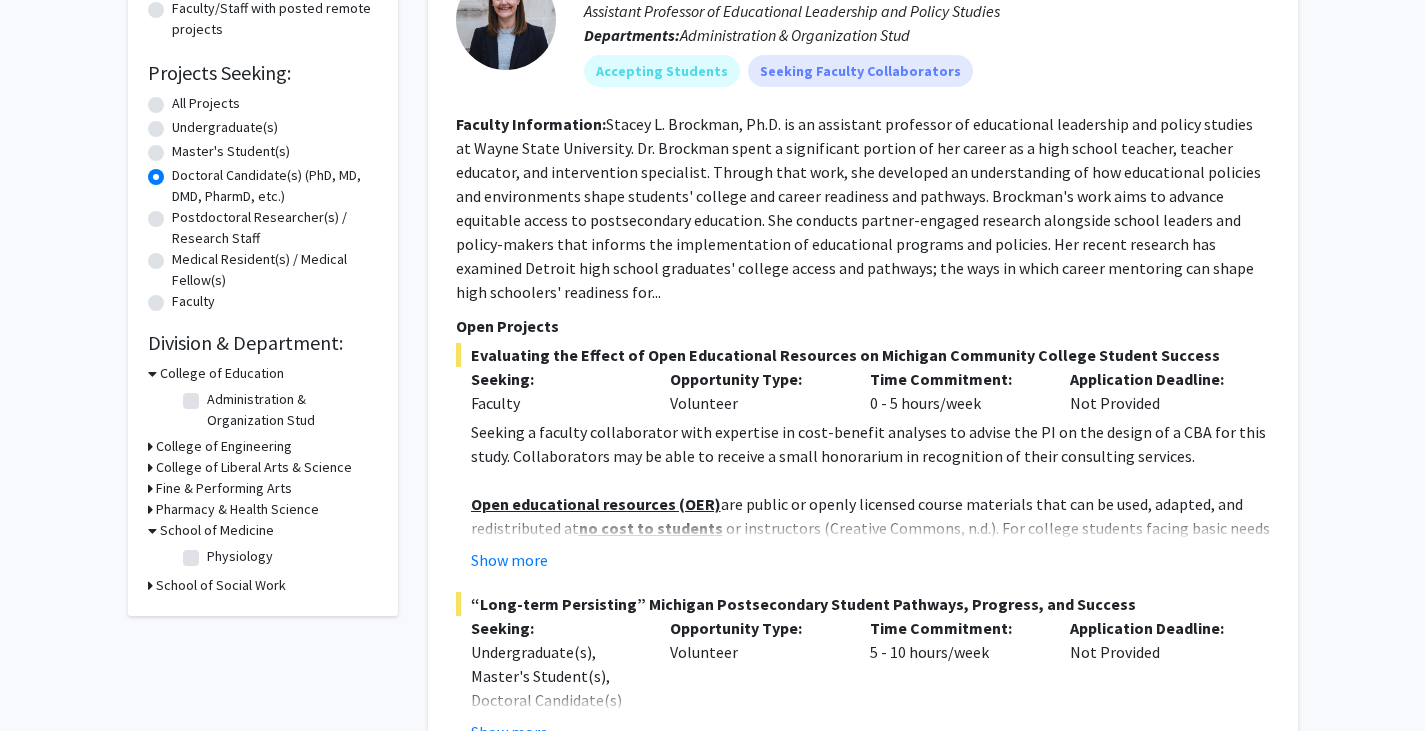 click on "Doctoral Candidate(s) (PhD, MD, DMD, PharmD, etc.)" 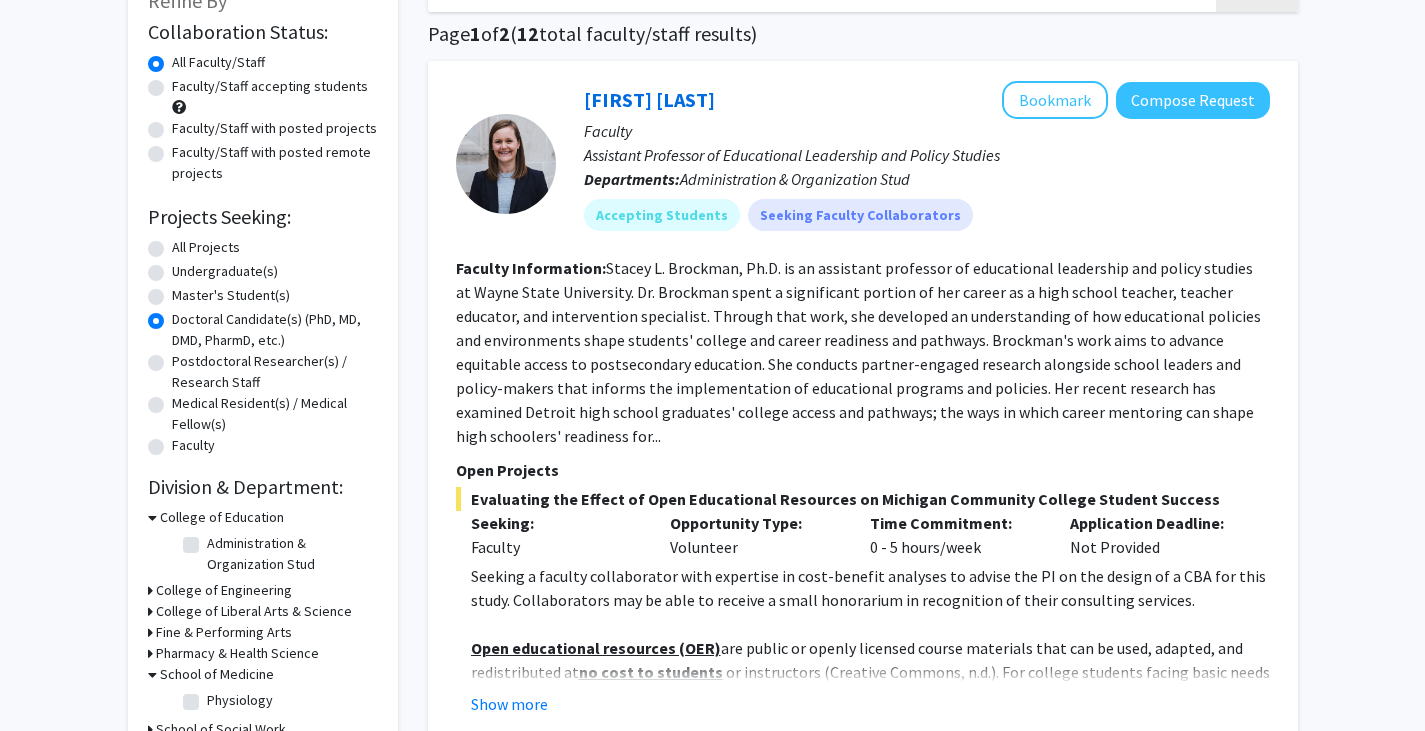 scroll, scrollTop: 140, scrollLeft: 0, axis: vertical 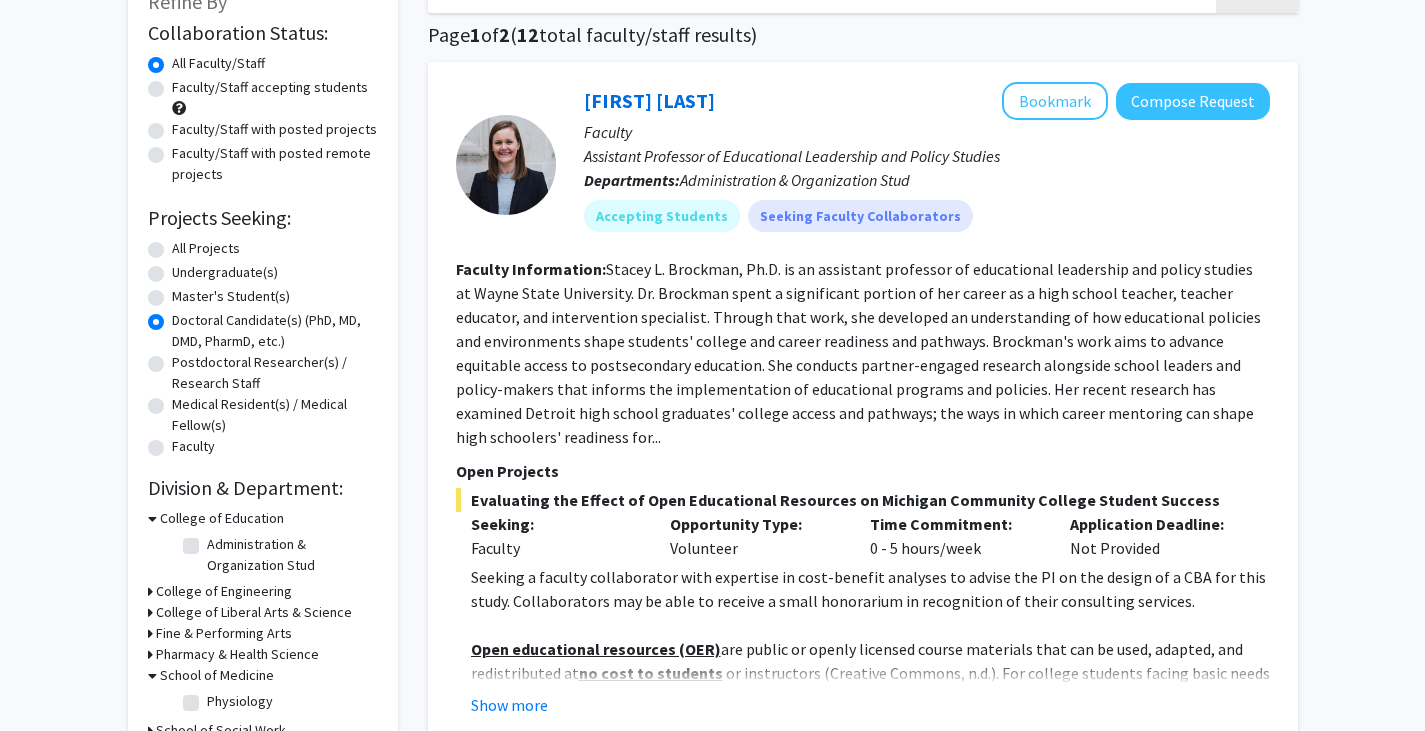 click on "All Projects" 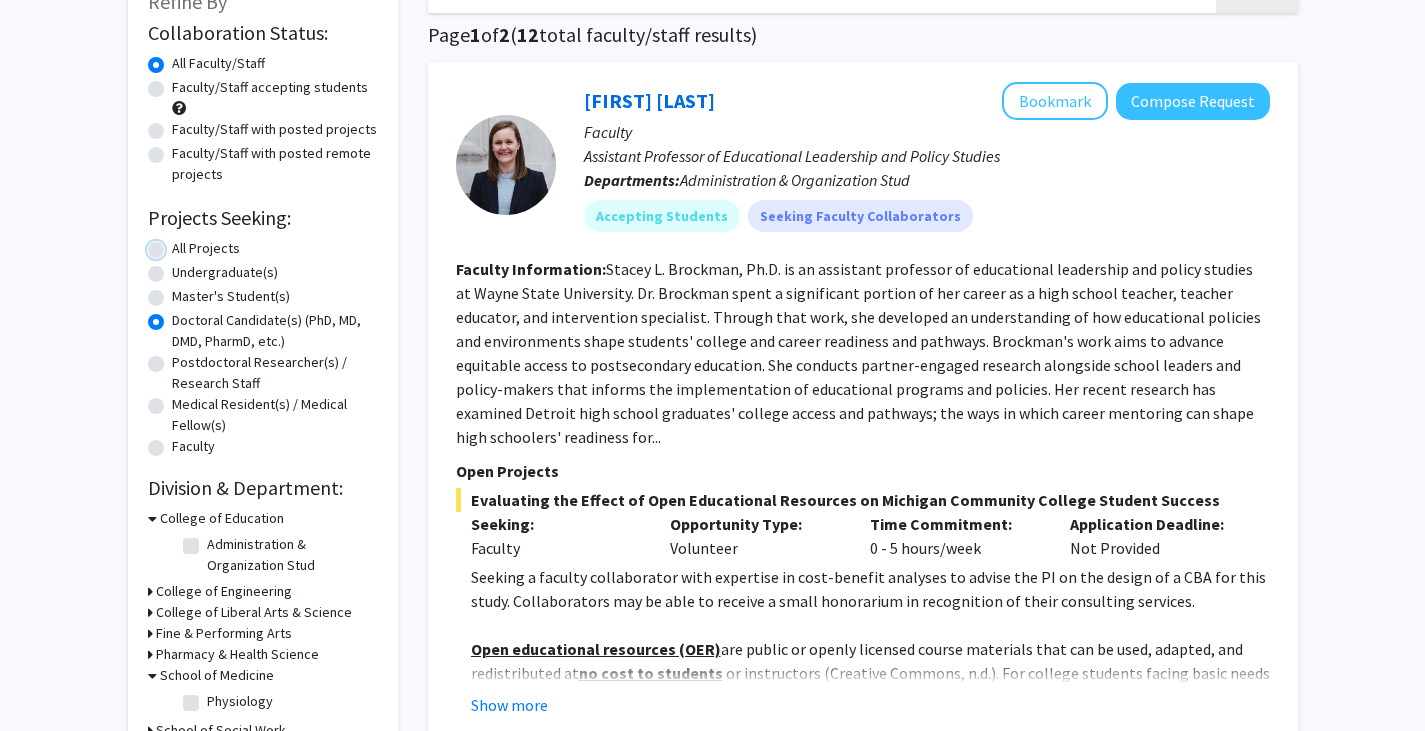 click on "All Projects" at bounding box center [178, 244] 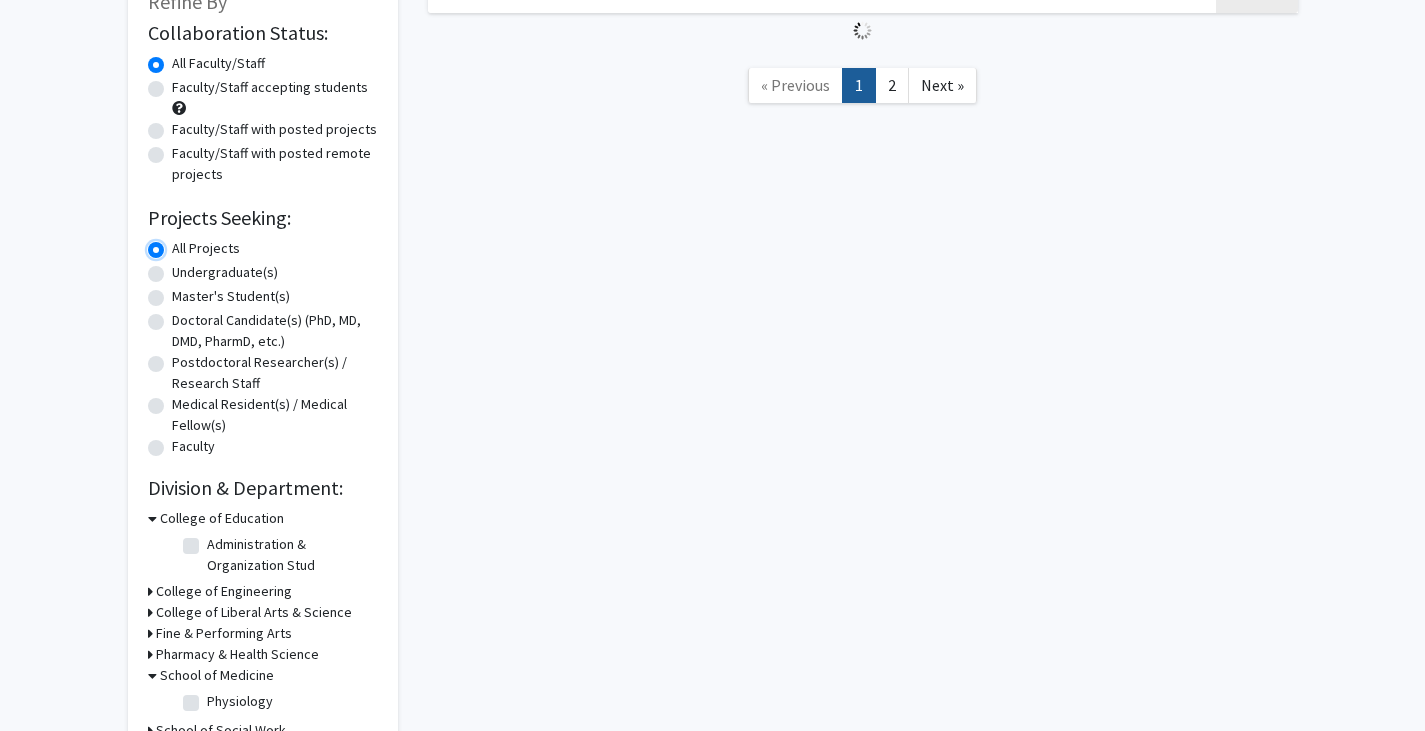 scroll, scrollTop: 0, scrollLeft: 0, axis: both 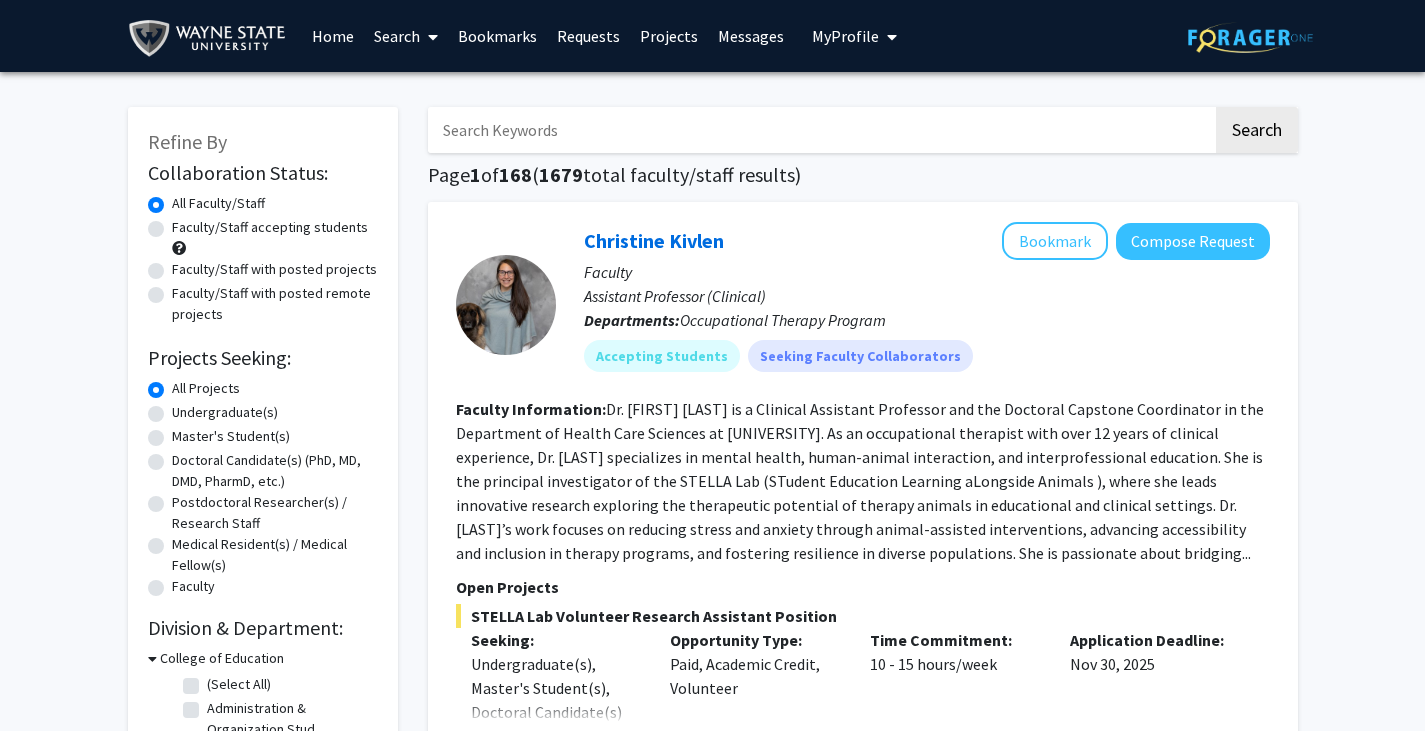 click at bounding box center (820, 130) 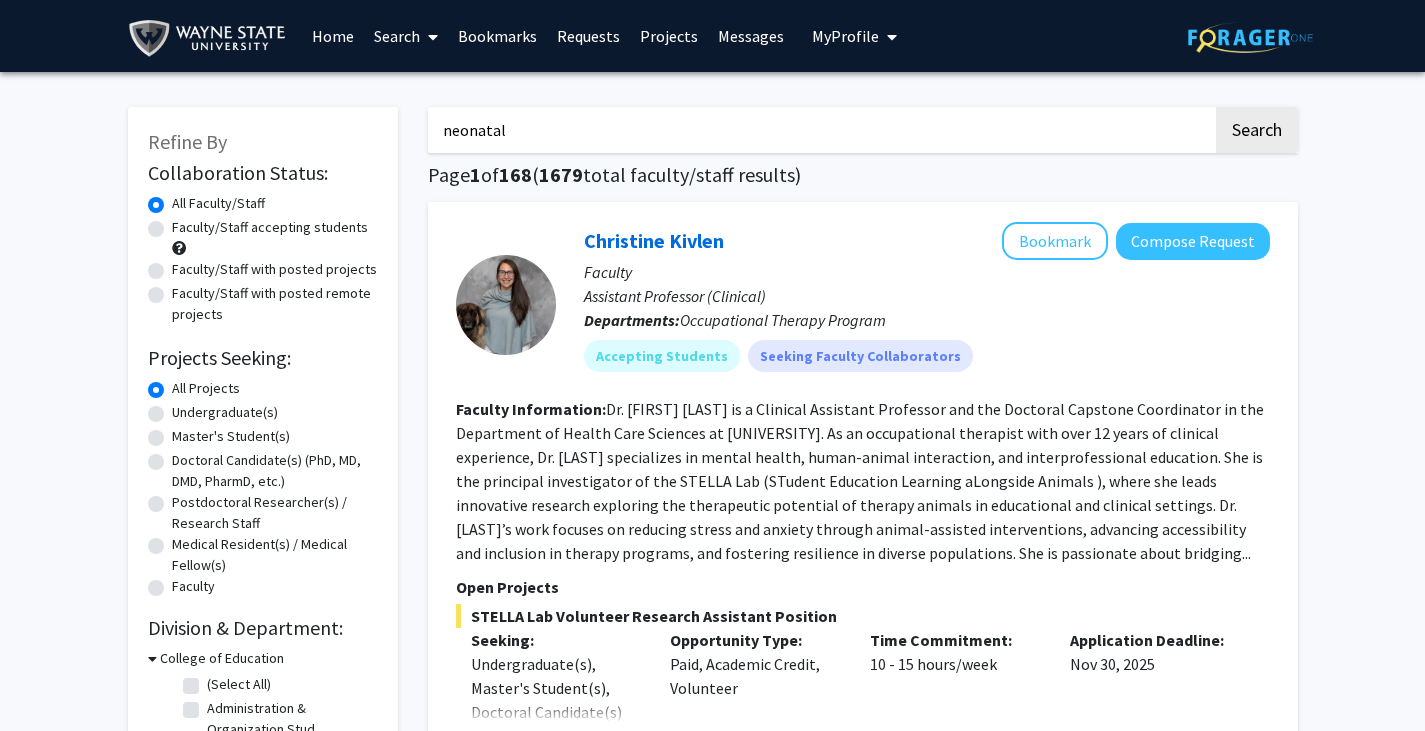 type on "neonatal" 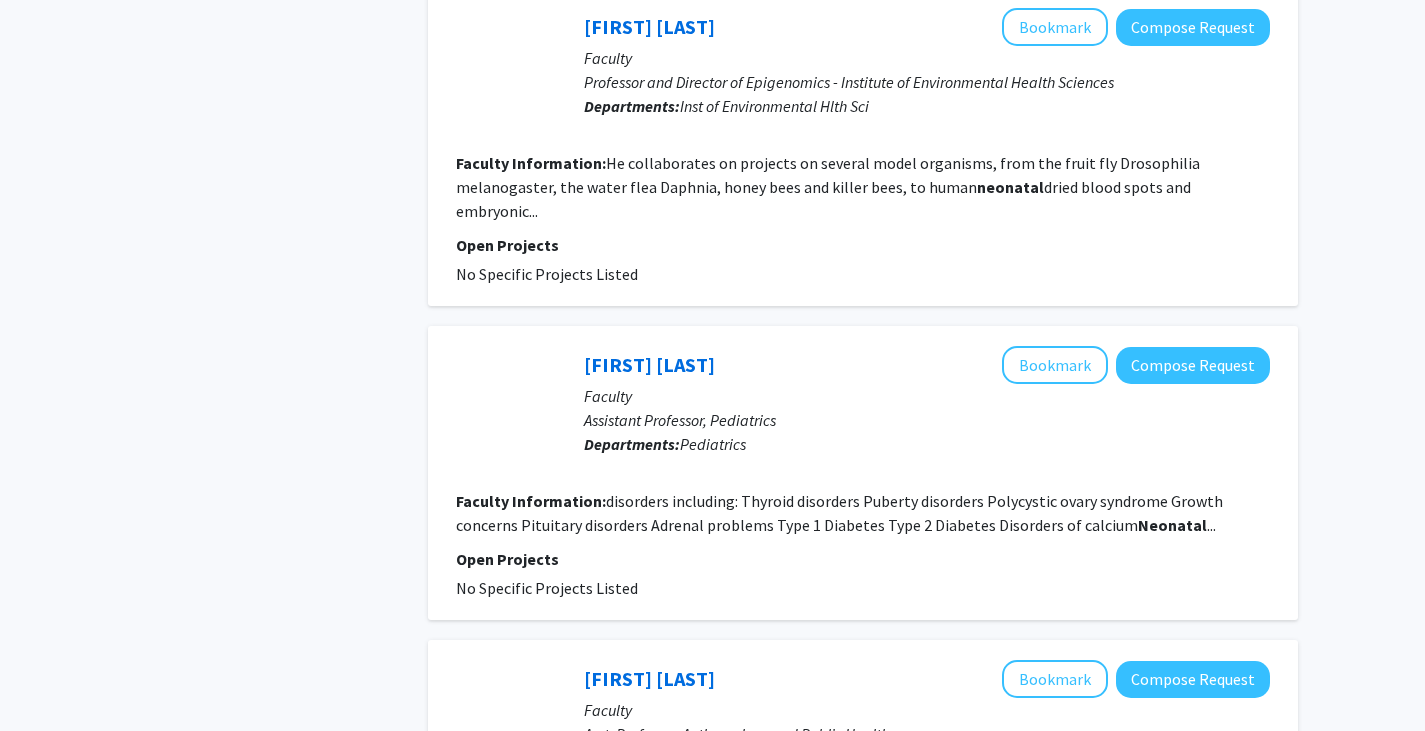 scroll, scrollTop: 939, scrollLeft: 0, axis: vertical 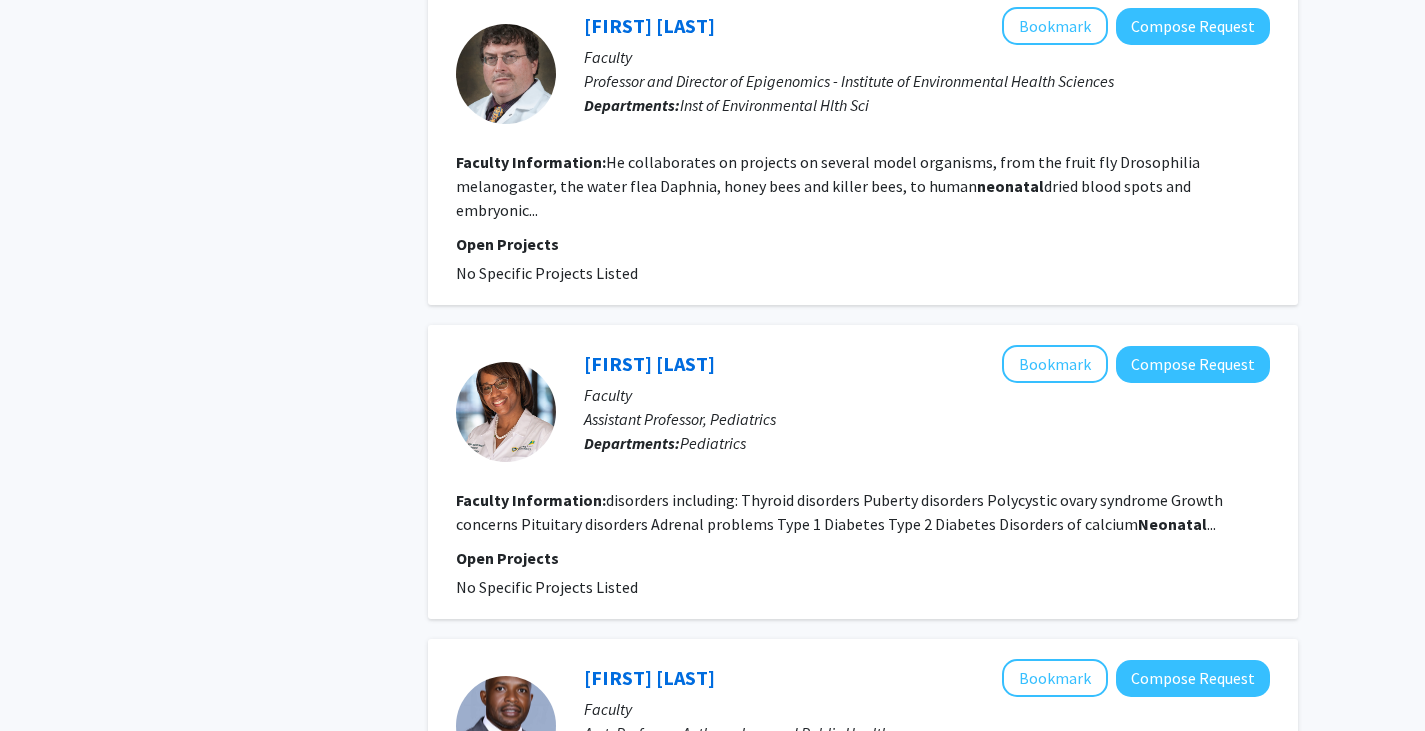 click on "Neonatal" 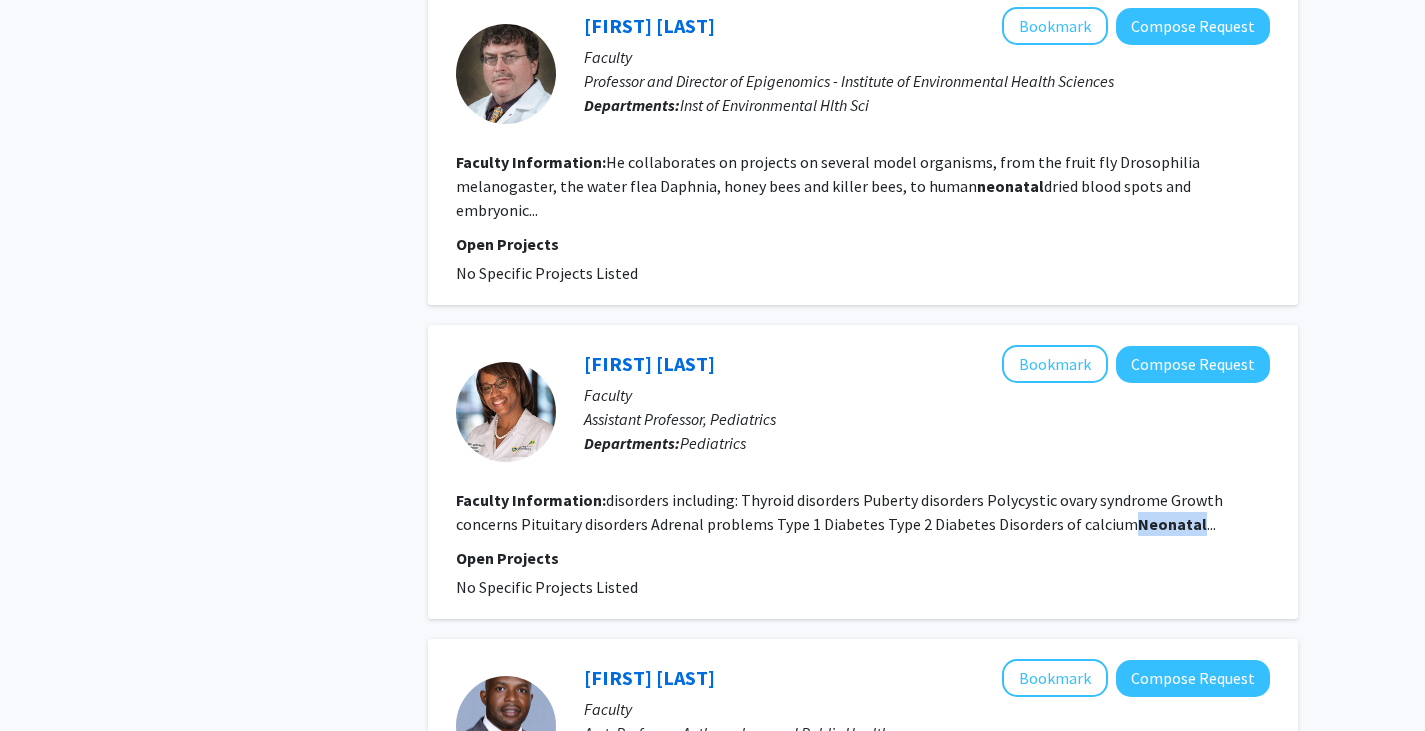 click on "Neonatal" 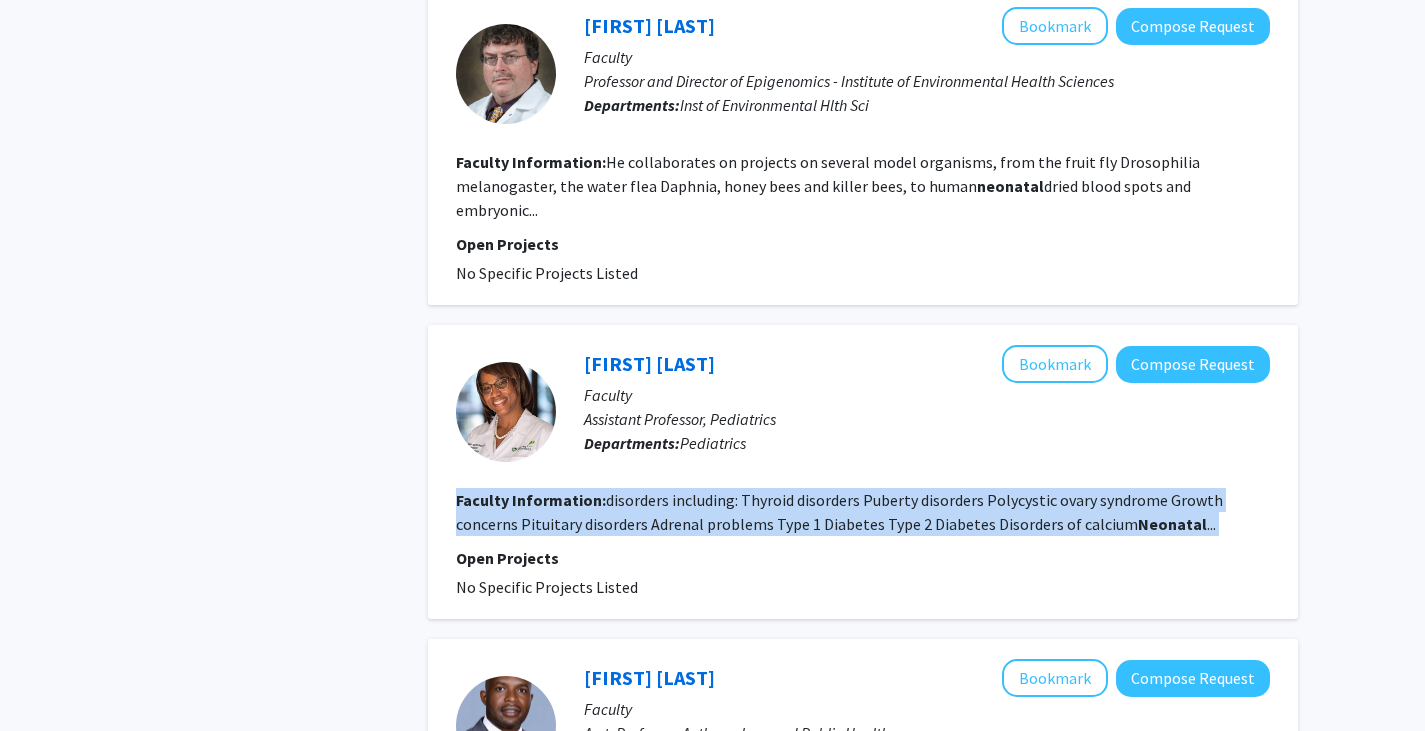 click on "Neonatal" 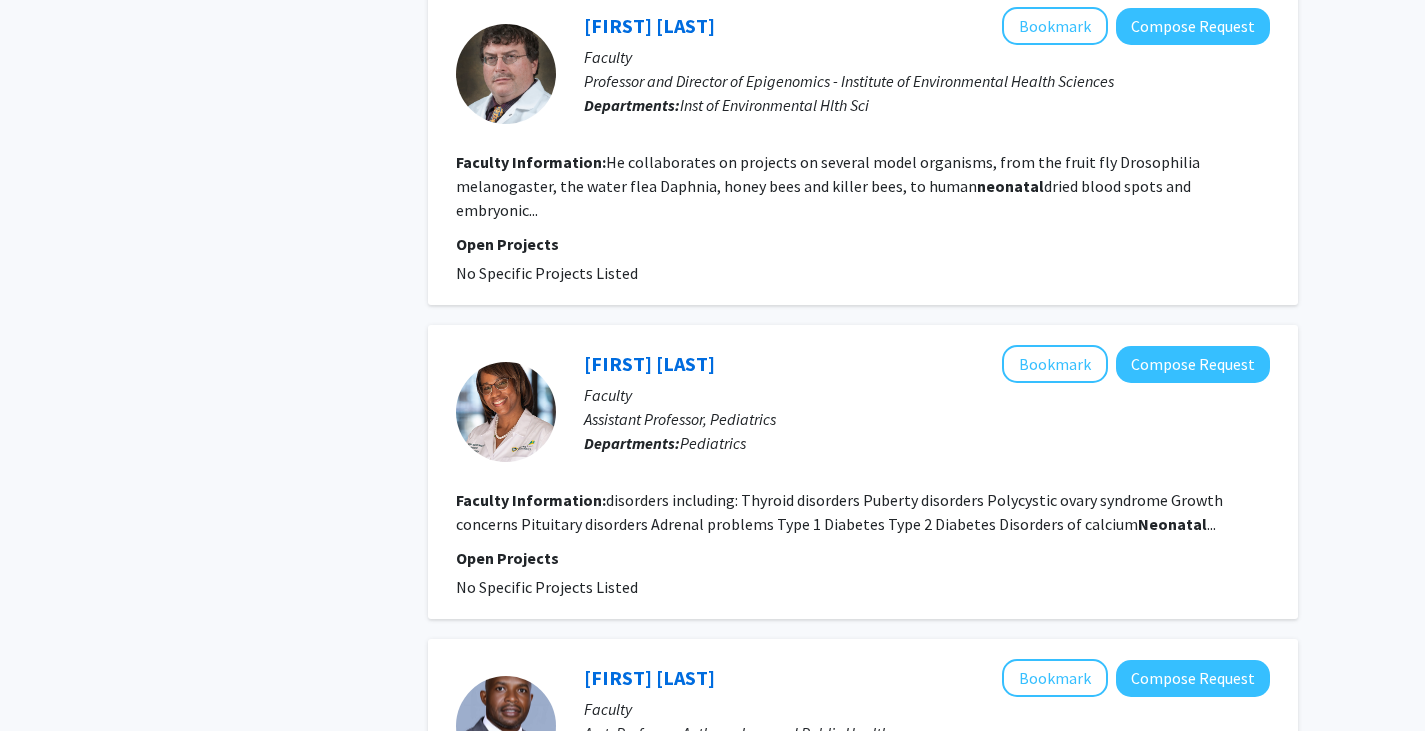 click on "Open Projects  No Specific Projects Listed" 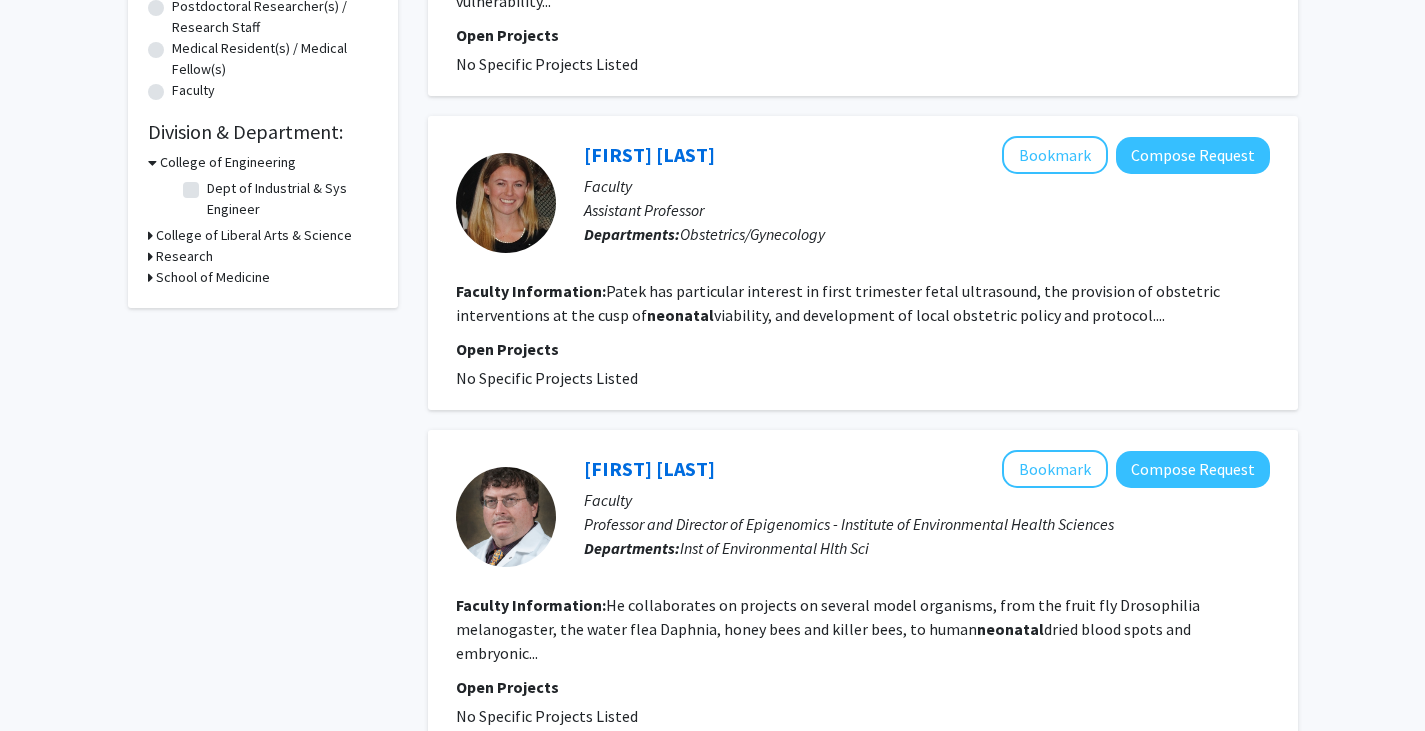 scroll, scrollTop: 0, scrollLeft: 0, axis: both 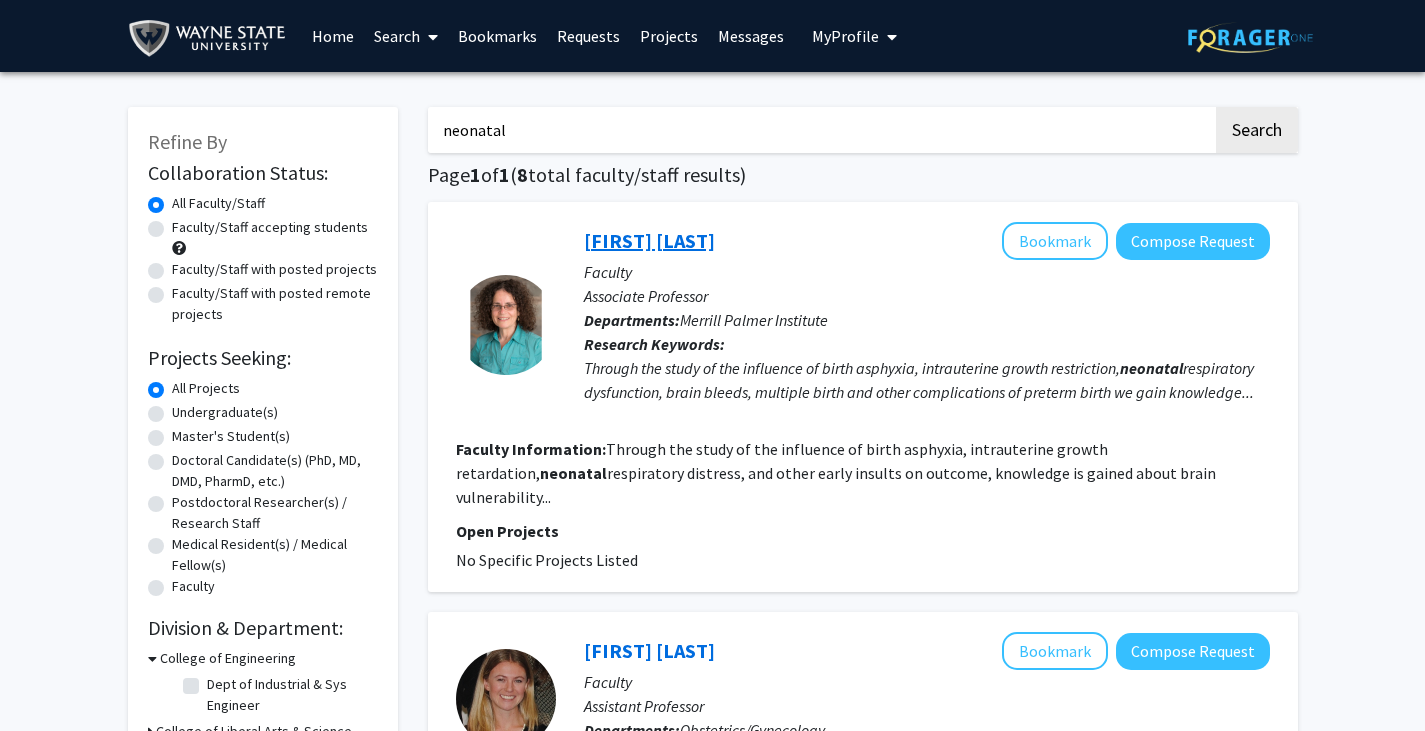 click on "[FIRST] [LAST]" 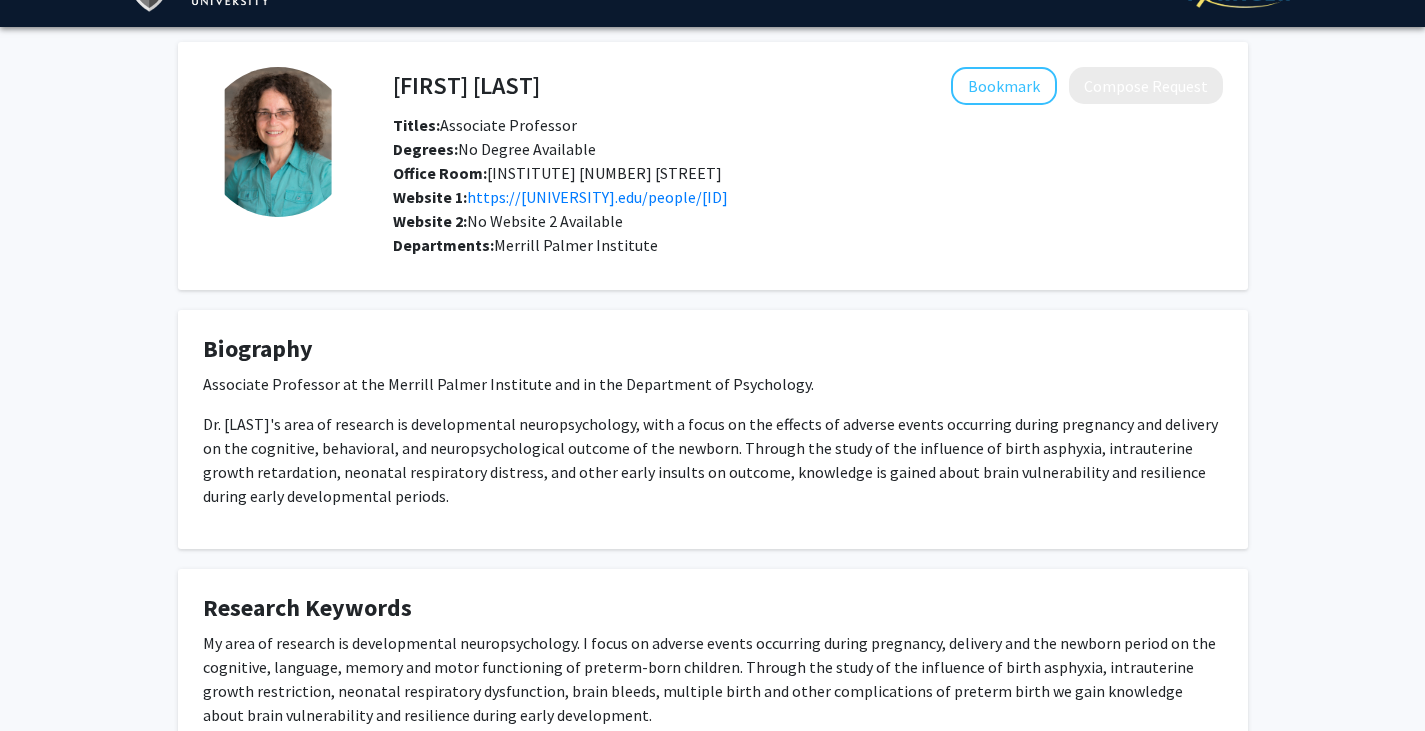 scroll, scrollTop: 50, scrollLeft: 0, axis: vertical 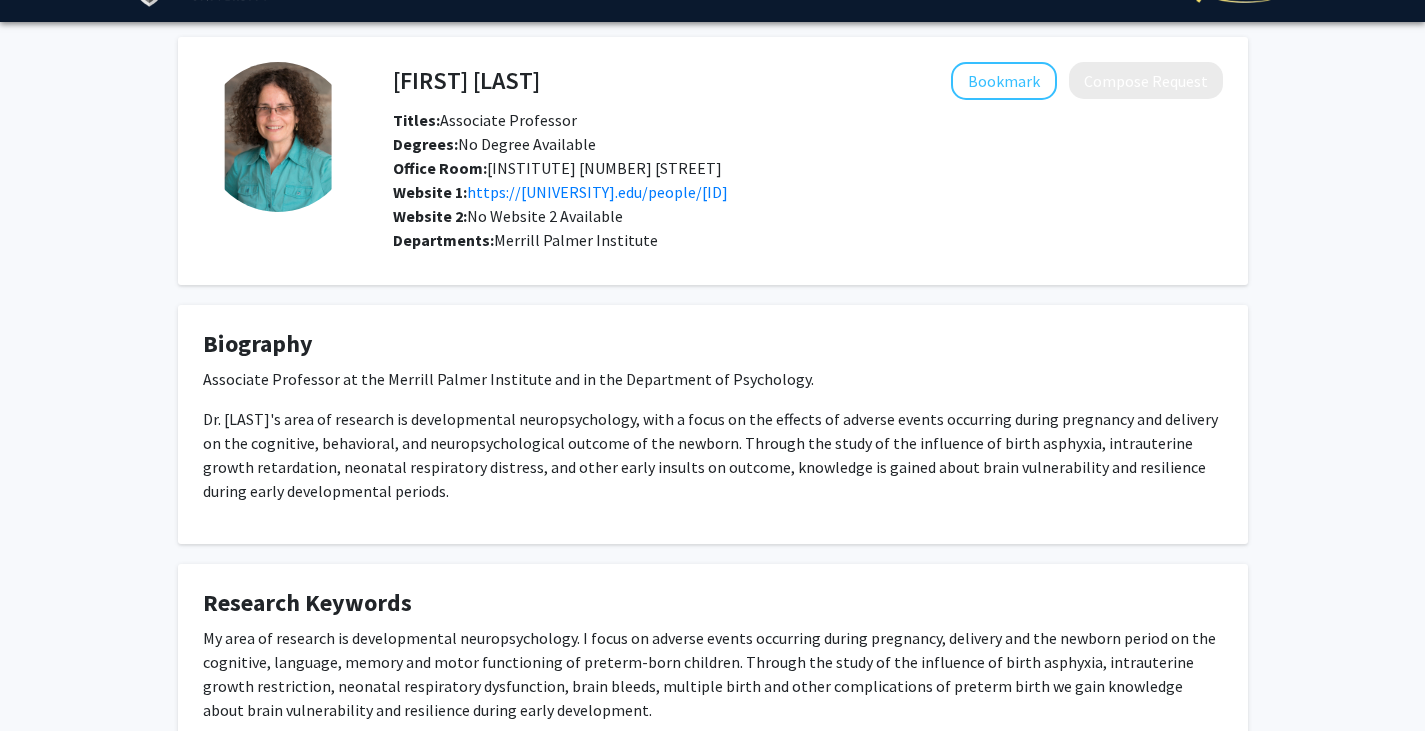 click on "Dr. [LAST]'s area of research is developmental neuropsychology, with a  focus on the effects of adverse events occurring during pregnancy and  delivery on the cognitive, behavioral, and neuropsychological outcome of  the newborn. Through the study of the influence of birth asphyxia,  intrauterine growth retardation, neonatal respiratory distress, and  other early insults on outcome, knowledge is gained about brain  vulnerability and resilience during early developmental periods." 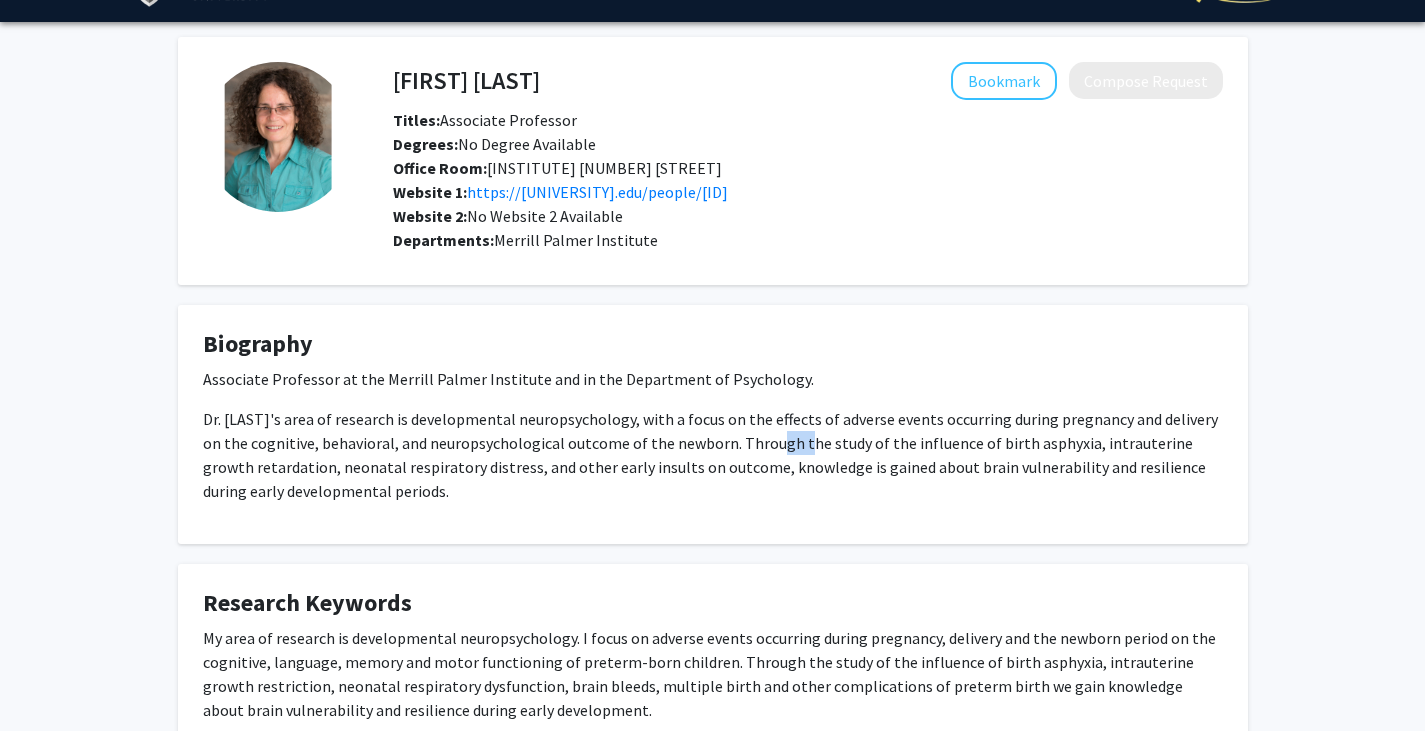 click on "Dr. [LAST]'s area of research is developmental neuropsychology, with a  focus on the effects of adverse events occurring during pregnancy and  delivery on the cognitive, behavioral, and neuropsychological outcome of  the newborn. Through the study of the influence of birth asphyxia,  intrauterine growth retardation, neonatal respiratory distress, and  other early insults on outcome, knowledge is gained about brain  vulnerability and resilience during early developmental periods." 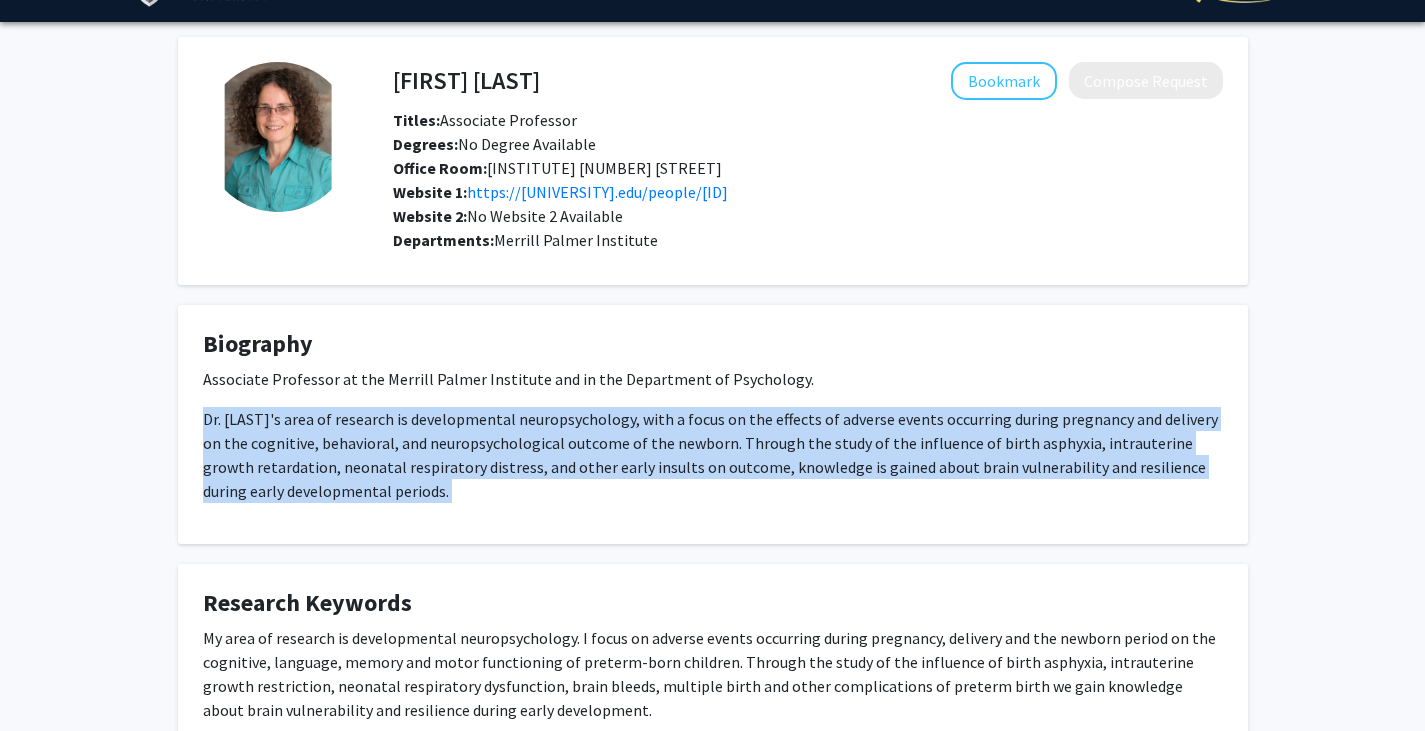 click on "Dr. [LAST]'s area of research is developmental neuropsychology, with a  focus on the effects of adverse events occurring during pregnancy and  delivery on the cognitive, behavioral, and neuropsychological outcome of  the newborn. Through the study of the influence of birth asphyxia,  intrauterine growth retardation, neonatal respiratory distress, and  other early insults on outcome, knowledge is gained about brain  vulnerability and resilience during early developmental periods." 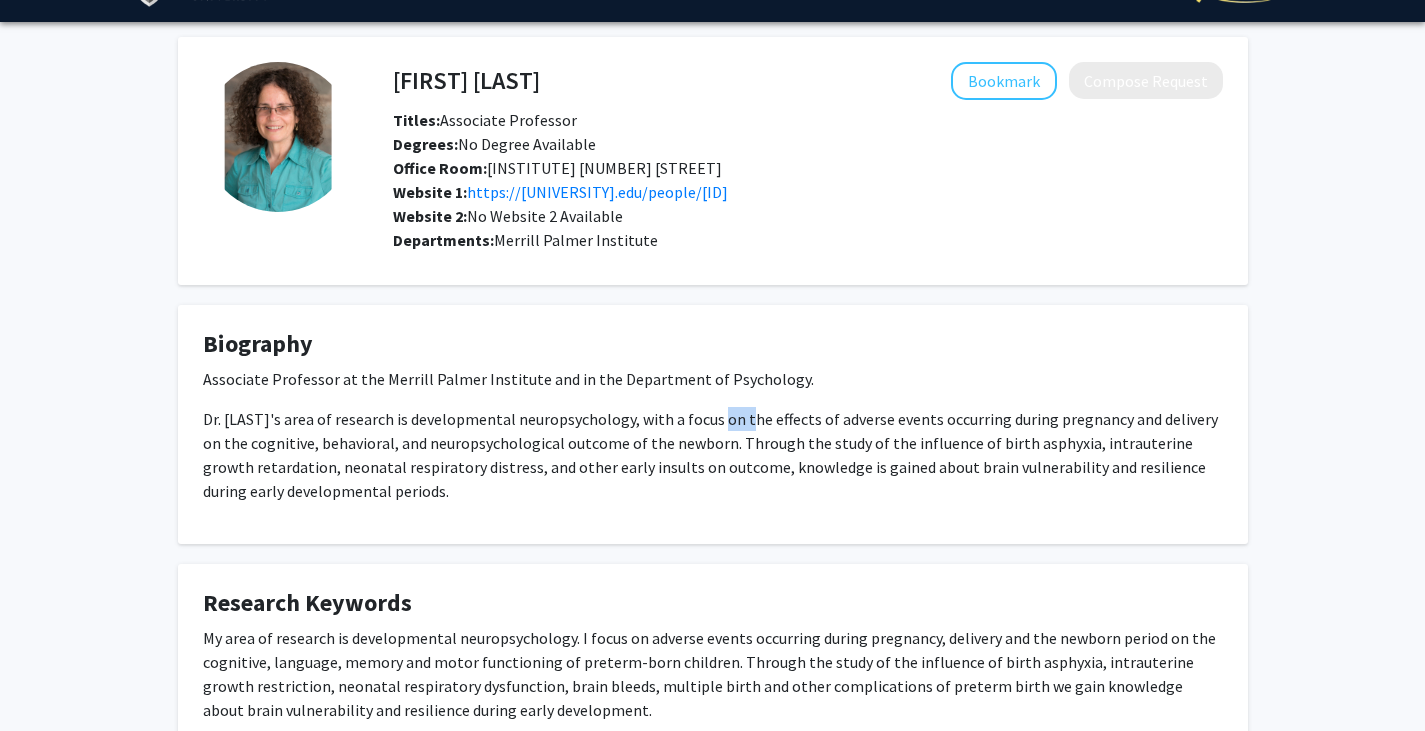 click on "Associate Professor at the Merrill Palmer Institute and in the Department of Psychology. Dr. [LAST]'s area of research is developmental neuropsychology, with a focus on the effects of adverse events occurring during pregnancy and delivery on the cognitive, behavioral, and neuropsychological outcome of the newborn. Through the study of the influence of birth asphyxia, intrauterine growth retardation, neonatal respiratory distress, and other early insults on outcome, knowledge is gained about brain vulnerability and resilience during early developmental periods." 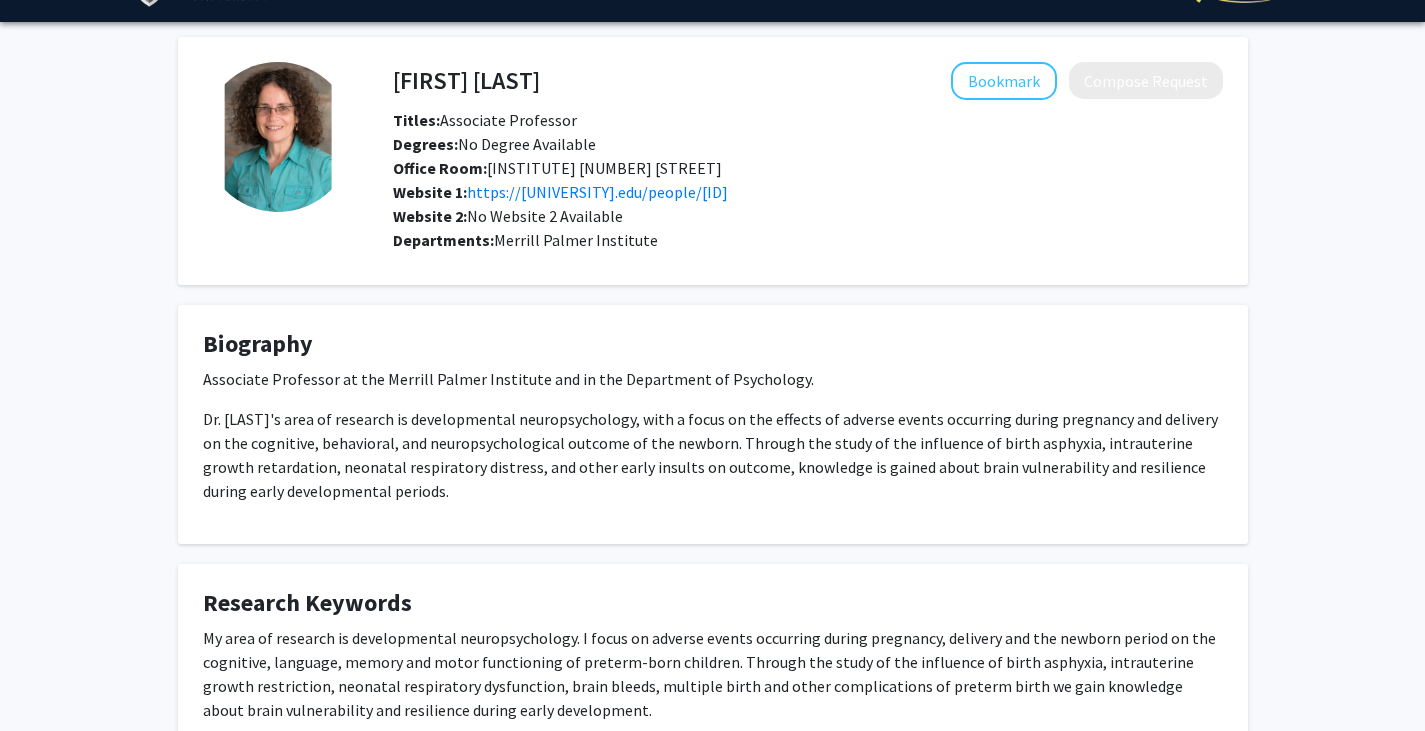 click on "Associate Professor at the Merrill Palmer Institute and in the Department of Psychology." 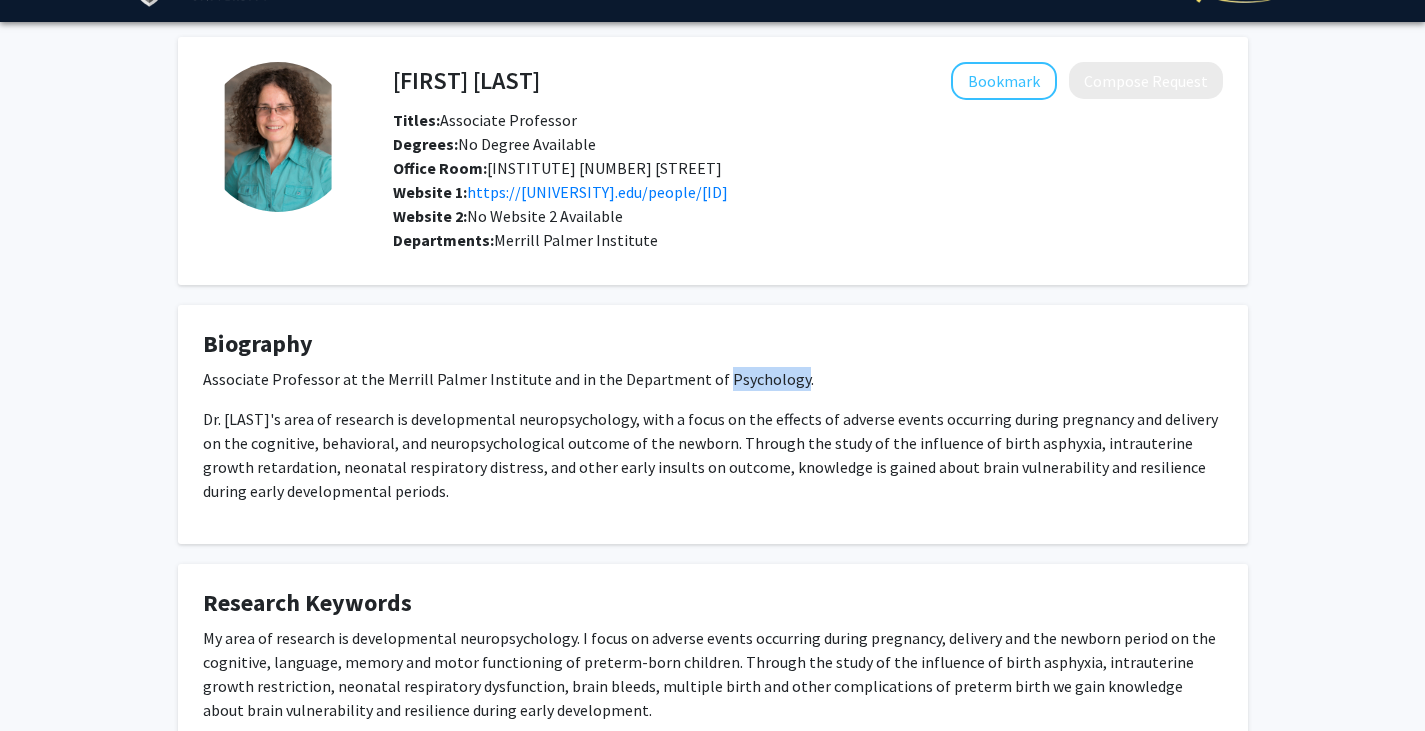 click on "Associate Professor at the Merrill Palmer Institute and in the Department of Psychology." 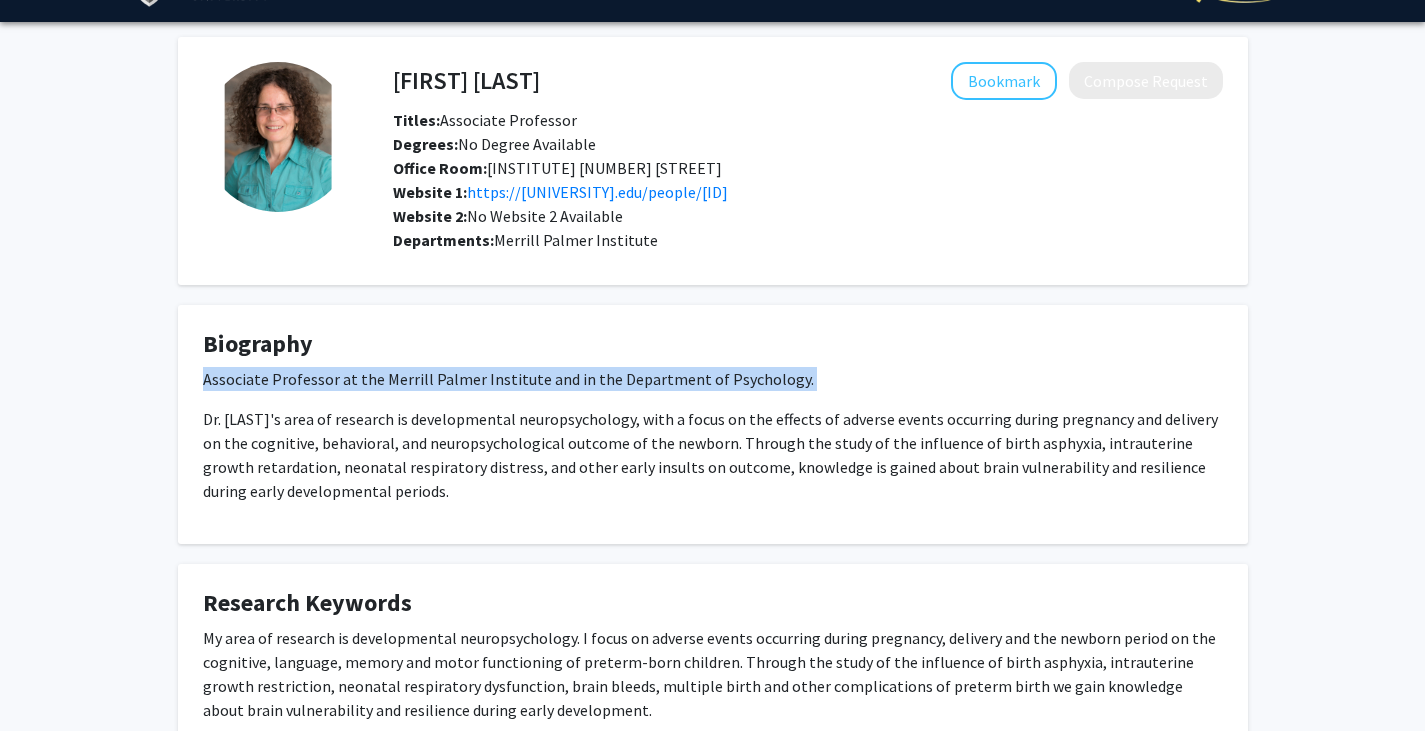 click on "Associate Professor at the Merrill Palmer Institute and in the Department of Psychology." 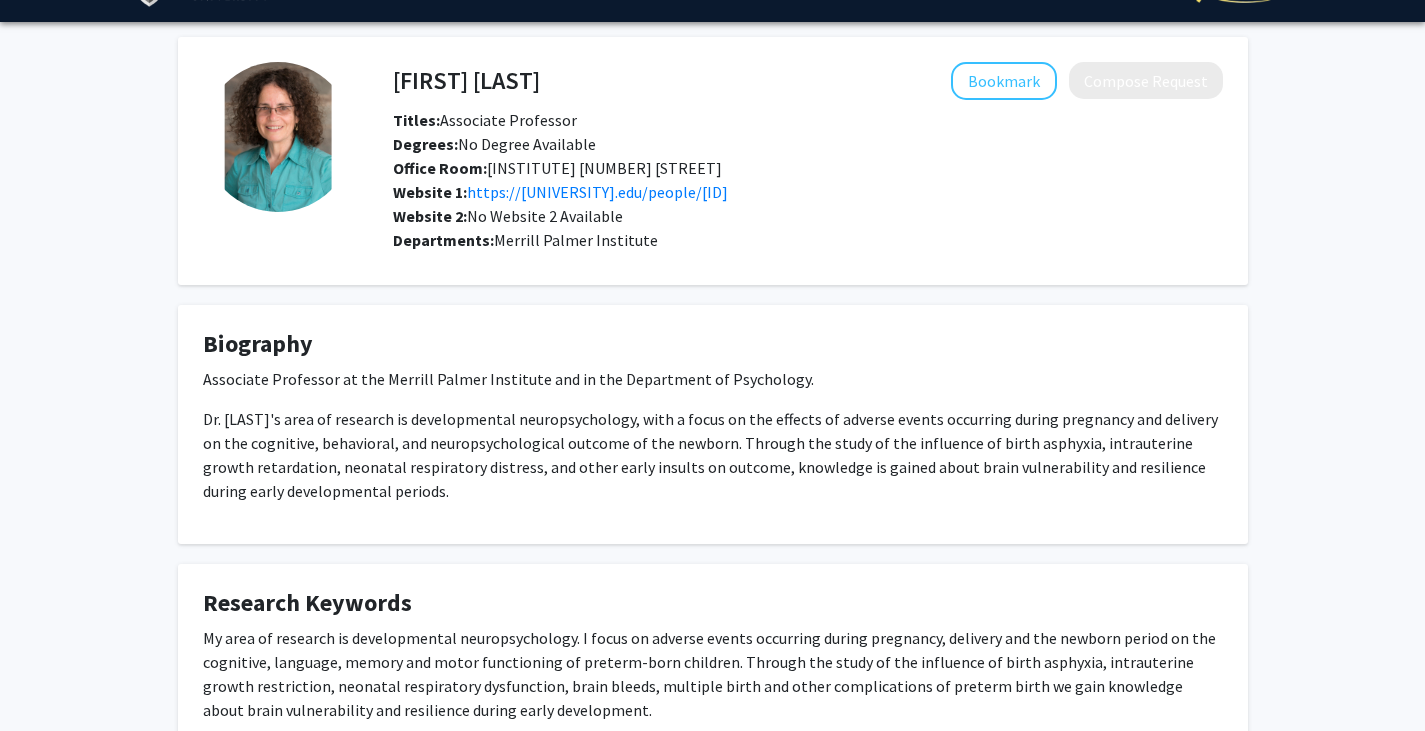 click on "Dr. [LAST]'s area of research is developmental neuropsychology, with a  focus on the effects of adverse events occurring during pregnancy and  delivery on the cognitive, behavioral, and neuropsychological outcome of  the newborn. Through the study of the influence of birth asphyxia,  intrauterine growth retardation, neonatal respiratory distress, and  other early insults on outcome, knowledge is gained about brain  vulnerability and resilience during early developmental periods." 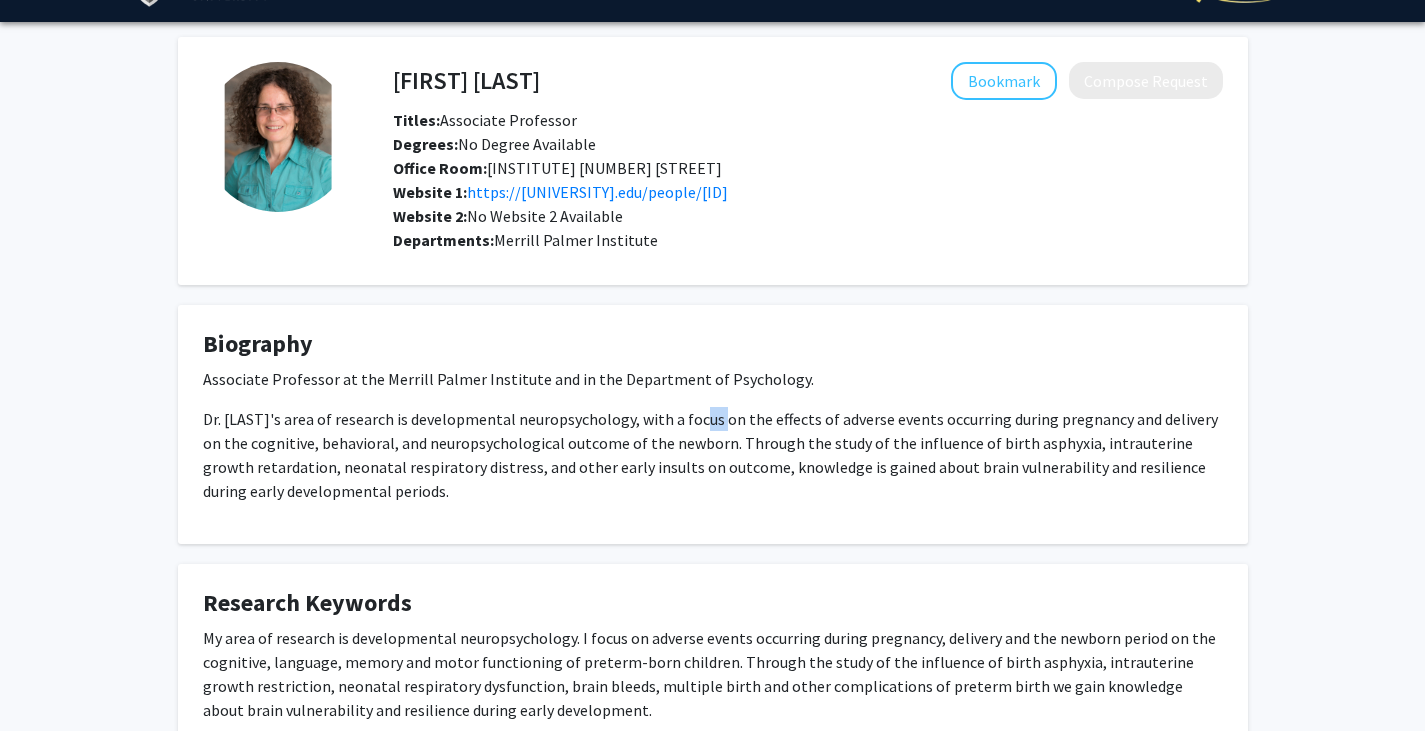 click on "Dr. [LAST]'s area of research is developmental neuropsychology, with a  focus on the effects of adverse events occurring during pregnancy and  delivery on the cognitive, behavioral, and neuropsychological outcome of  the newborn. Through the study of the influence of birth asphyxia,  intrauterine growth retardation, neonatal respiratory distress, and  other early insults on outcome, knowledge is gained about brain  vulnerability and resilience during early developmental periods." 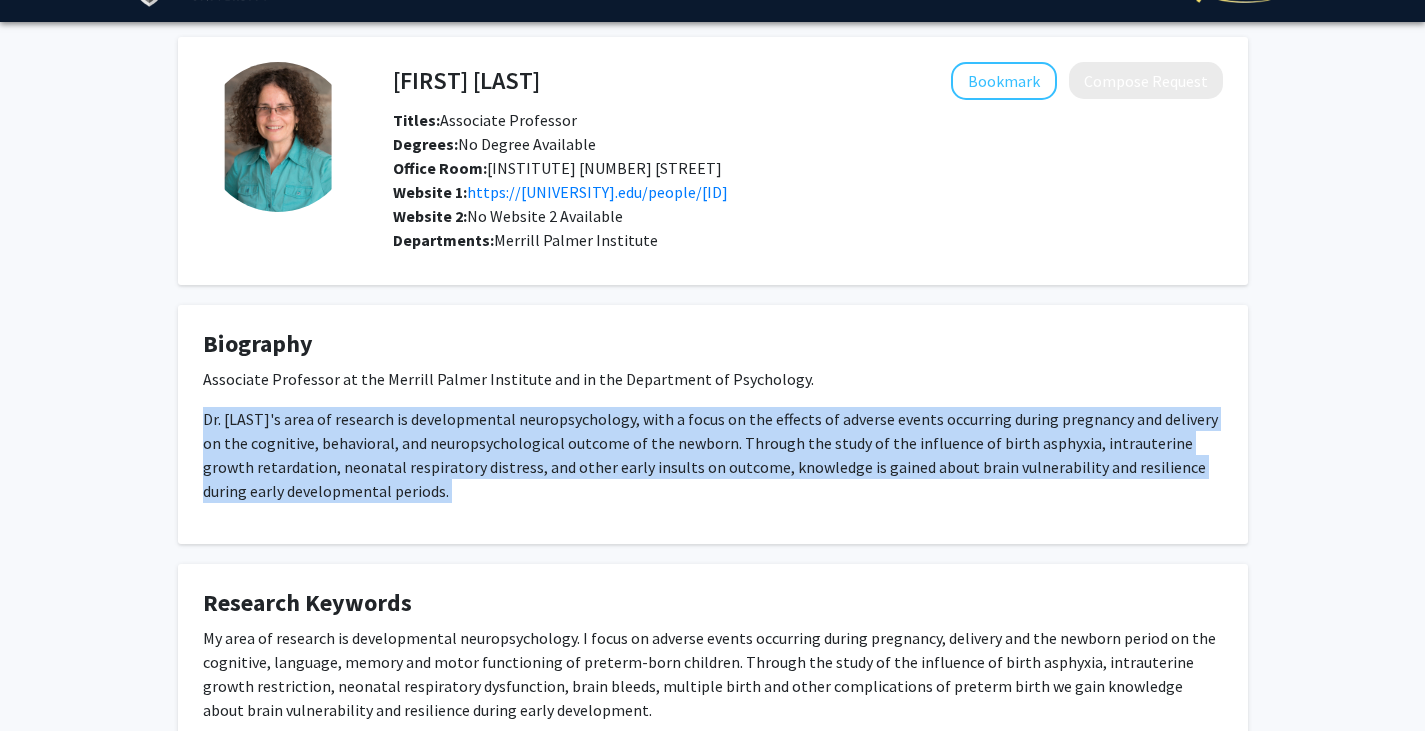 click on "Dr. [LAST]'s area of research is developmental neuropsychology, with a  focus on the effects of adverse events occurring during pregnancy and  delivery on the cognitive, behavioral, and neuropsychological outcome of  the newborn. Through the study of the influence of birth asphyxia,  intrauterine growth retardation, neonatal respiratory distress, and  other early insults on outcome, knowledge is gained about brain  vulnerability and resilience during early developmental periods." 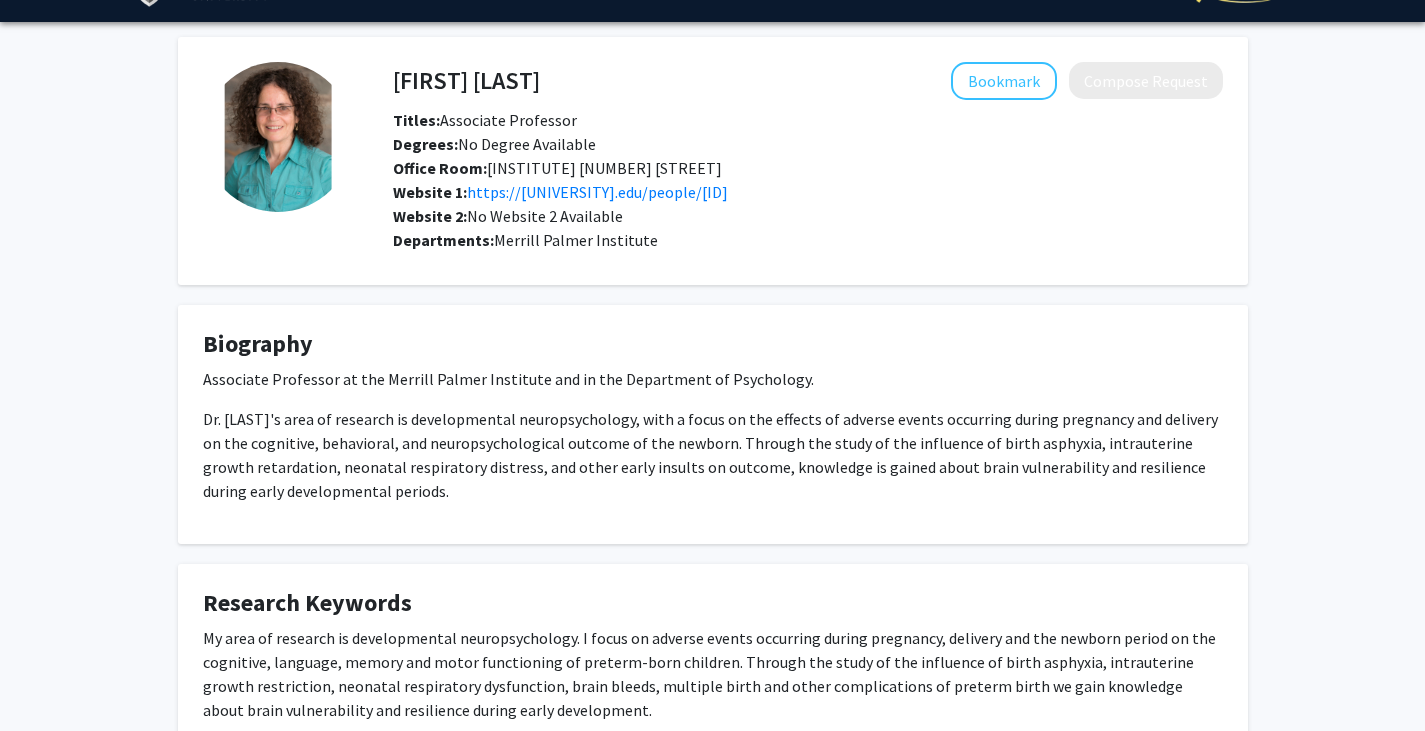 click on "Associate Professor at the Merrill Palmer Institute and in the Department of Psychology." 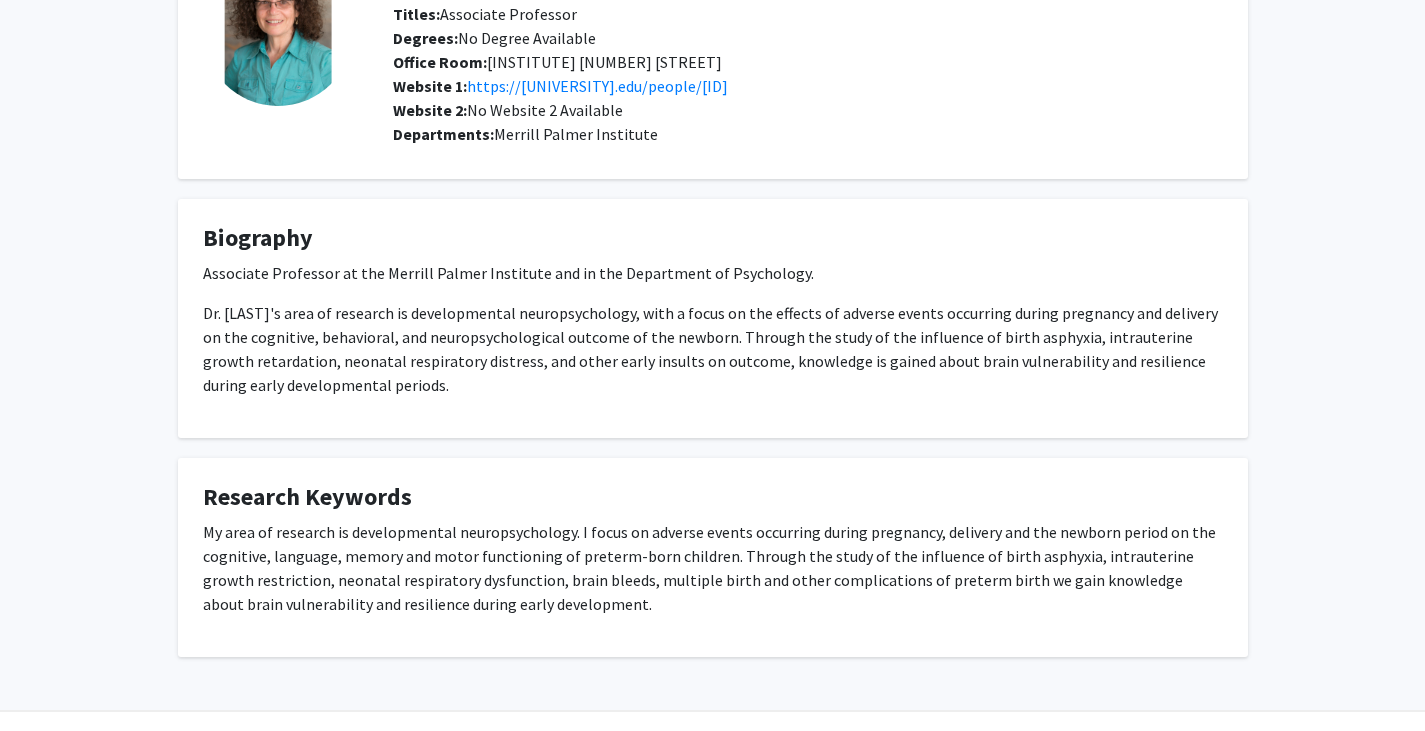 scroll, scrollTop: 206, scrollLeft: 0, axis: vertical 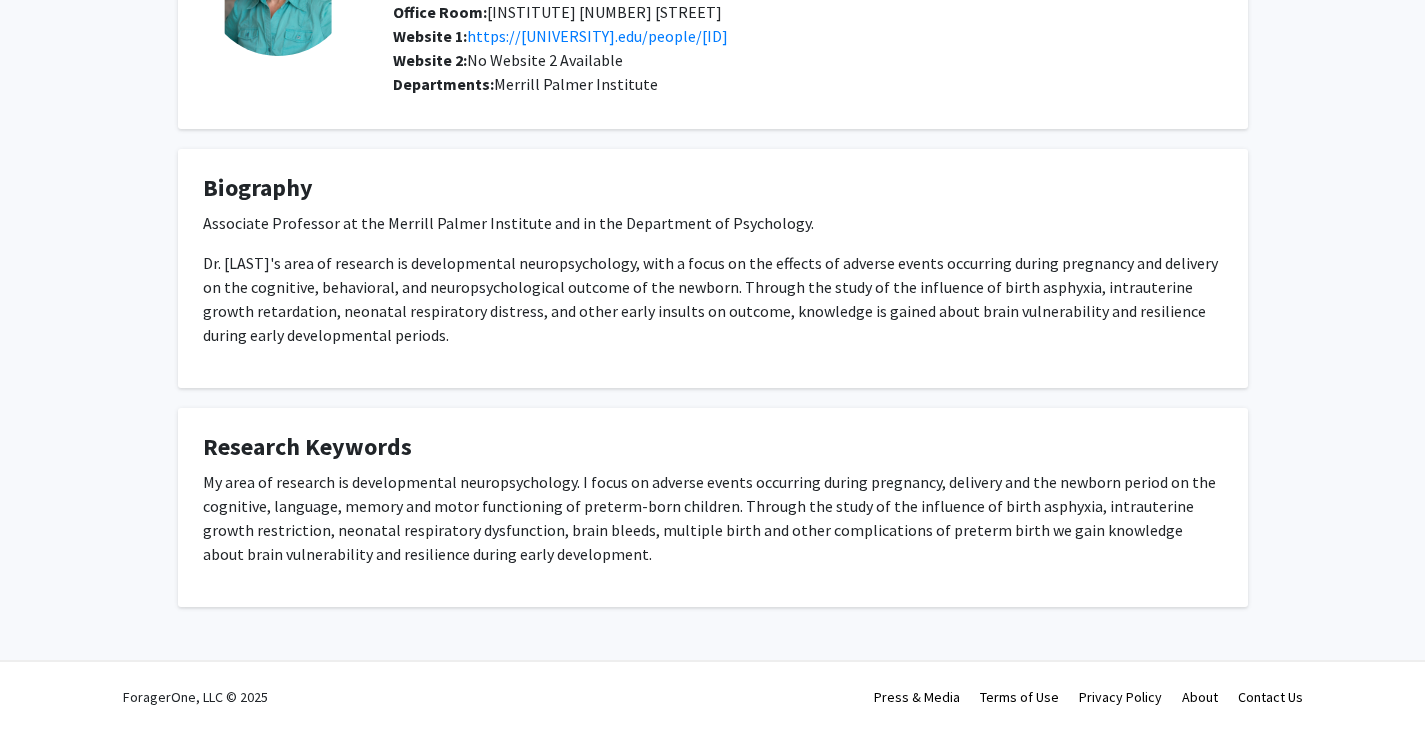 click on "My area of research is developmental neuropsychology. I focus on adverse events occurring during pregnancy, delivery and the newborn period on the cognitive, language, memory and motor functioning of preterm-born children. Through the study of the influence of birth asphyxia, intrauterine growth restriction, neonatal respiratory dysfunction, brain bleeds, multiple birth and other complications of preterm birth we gain knowledge about brain vulnerability and resilience during early development." 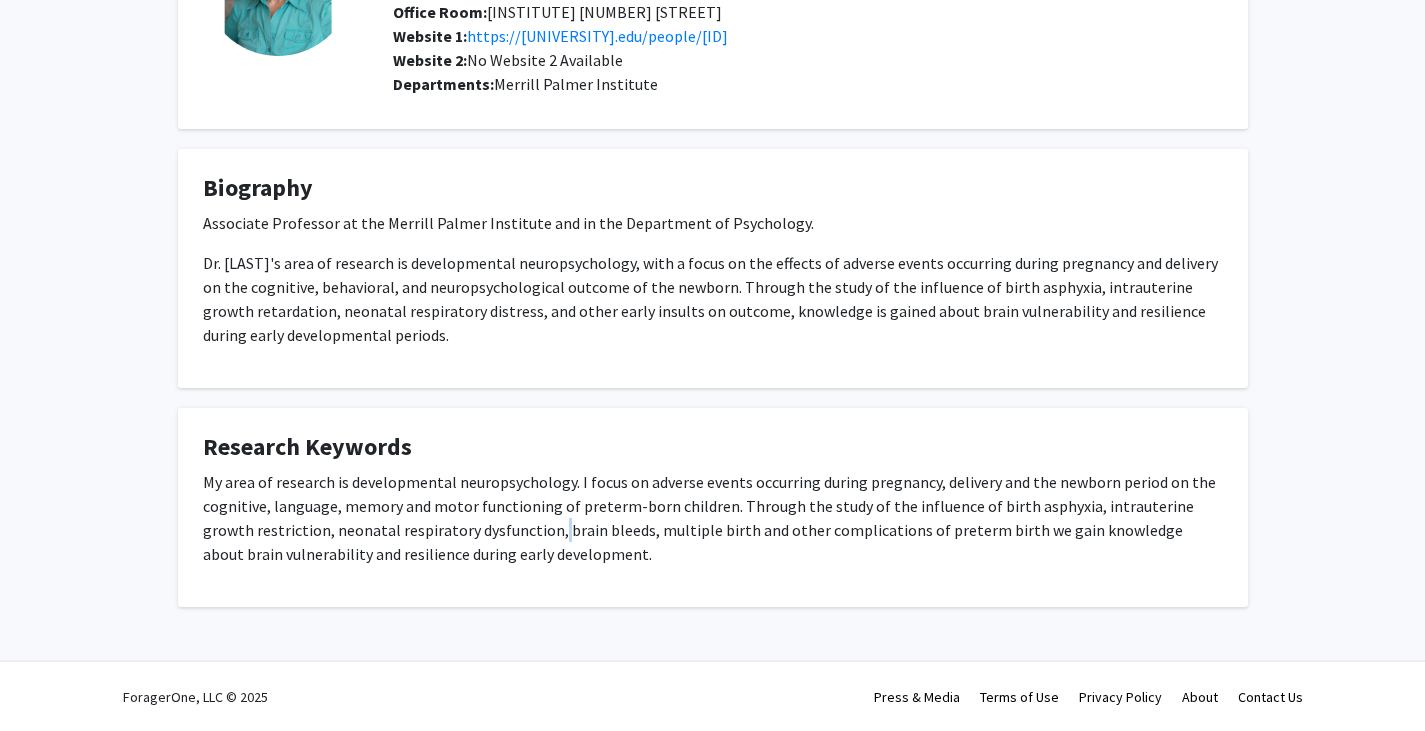click on "My area of research is developmental neuropsychology. I focus on adverse events occurring during pregnancy, delivery and the newborn period on the cognitive, language, memory and motor functioning of preterm-born children. Through the study of the influence of birth asphyxia, intrauterine growth restriction, neonatal respiratory dysfunction, brain bleeds, multiple birth and other complications of preterm birth we gain knowledge about brain vulnerability and resilience during early development." 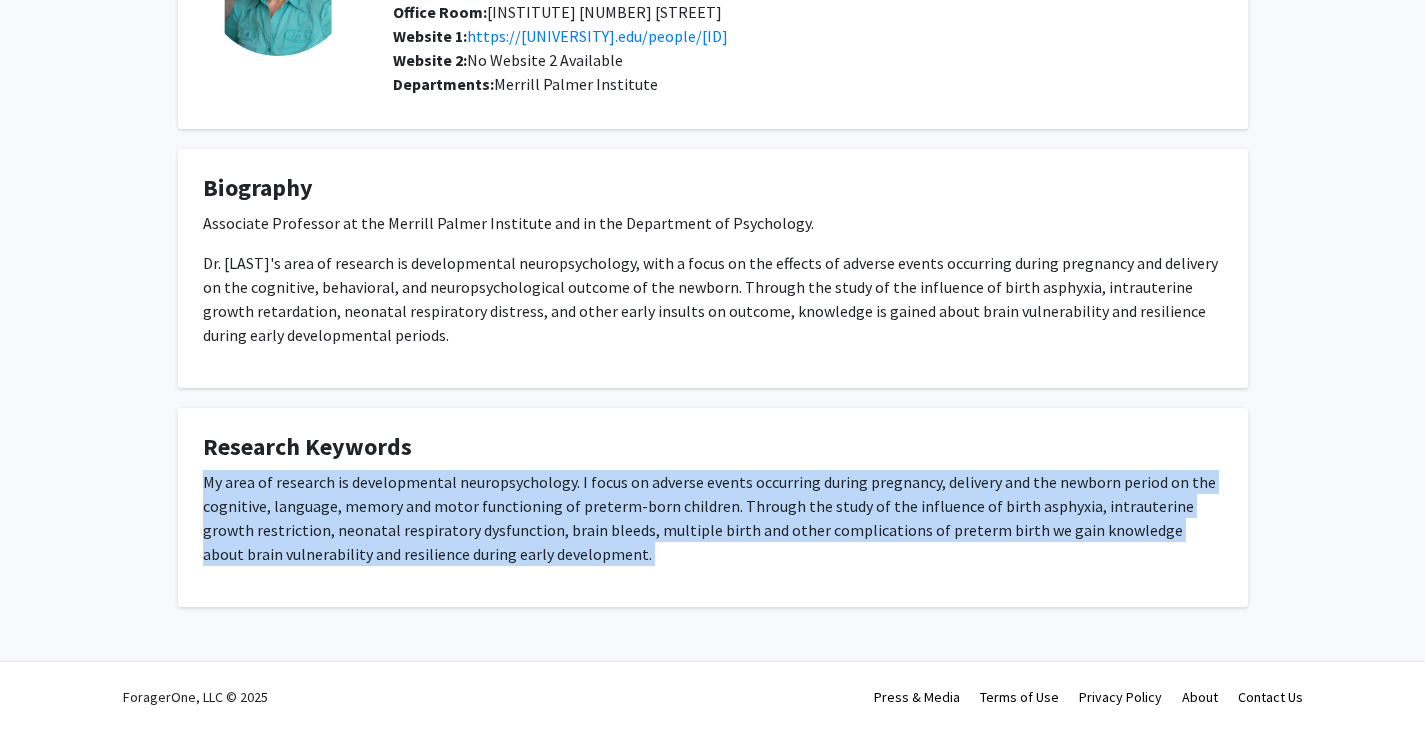 click on "My area of research is developmental neuropsychology. I focus on adverse events occurring during pregnancy, delivery and the newborn period on the cognitive, language, memory and motor functioning of preterm-born children. Through the study of the influence of birth asphyxia, intrauterine growth restriction, neonatal respiratory dysfunction, brain bleeds, multiple birth and other complications of preterm birth we gain knowledge about brain vulnerability and resilience during early development." 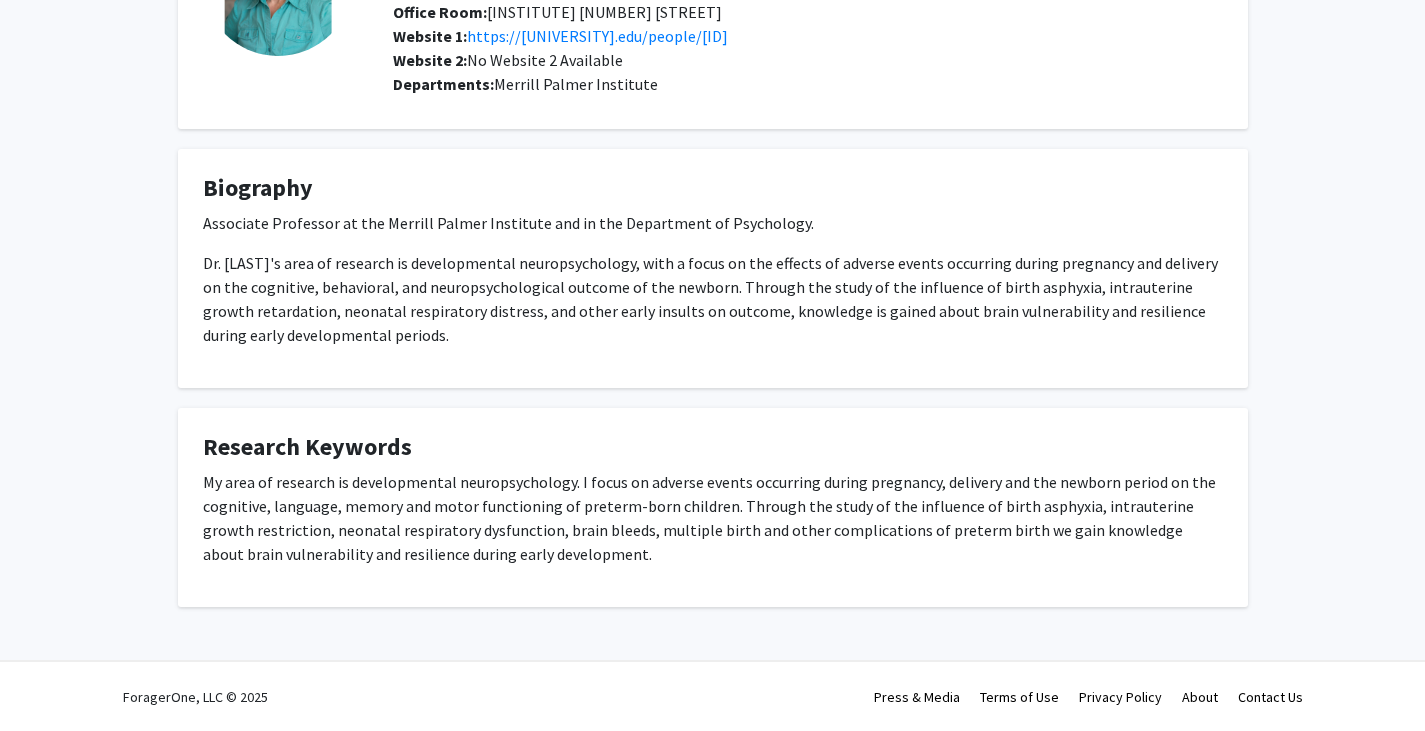 click on "My area of research is developmental neuropsychology. I focus on adverse events occurring during pregnancy, delivery and the newborn period on the cognitive, language, memory and motor functioning of preterm-born children. Through the study of the influence of birth asphyxia, intrauterine growth restriction, neonatal respiratory dysfunction, brain bleeds, multiple birth and other complications of preterm birth we gain knowledge about brain vulnerability and resilience during early development." 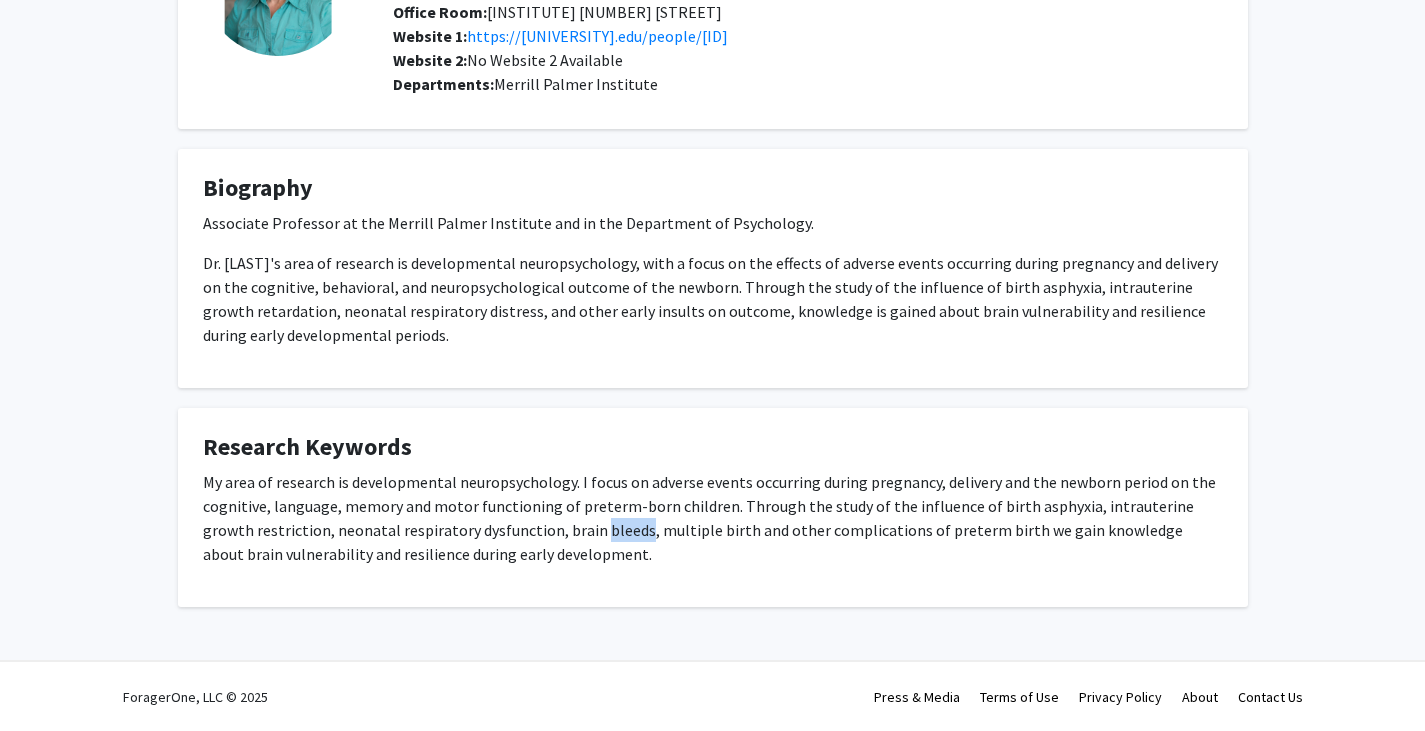 click on "My area of research is developmental neuropsychology. I focus on adverse events occurring during pregnancy, delivery and the newborn period on the cognitive, language, memory and motor functioning of preterm-born children. Through the study of the influence of birth asphyxia, intrauterine growth restriction, neonatal respiratory dysfunction, brain bleeds, multiple birth and other complications of preterm birth we gain knowledge about brain vulnerability and resilience during early development." 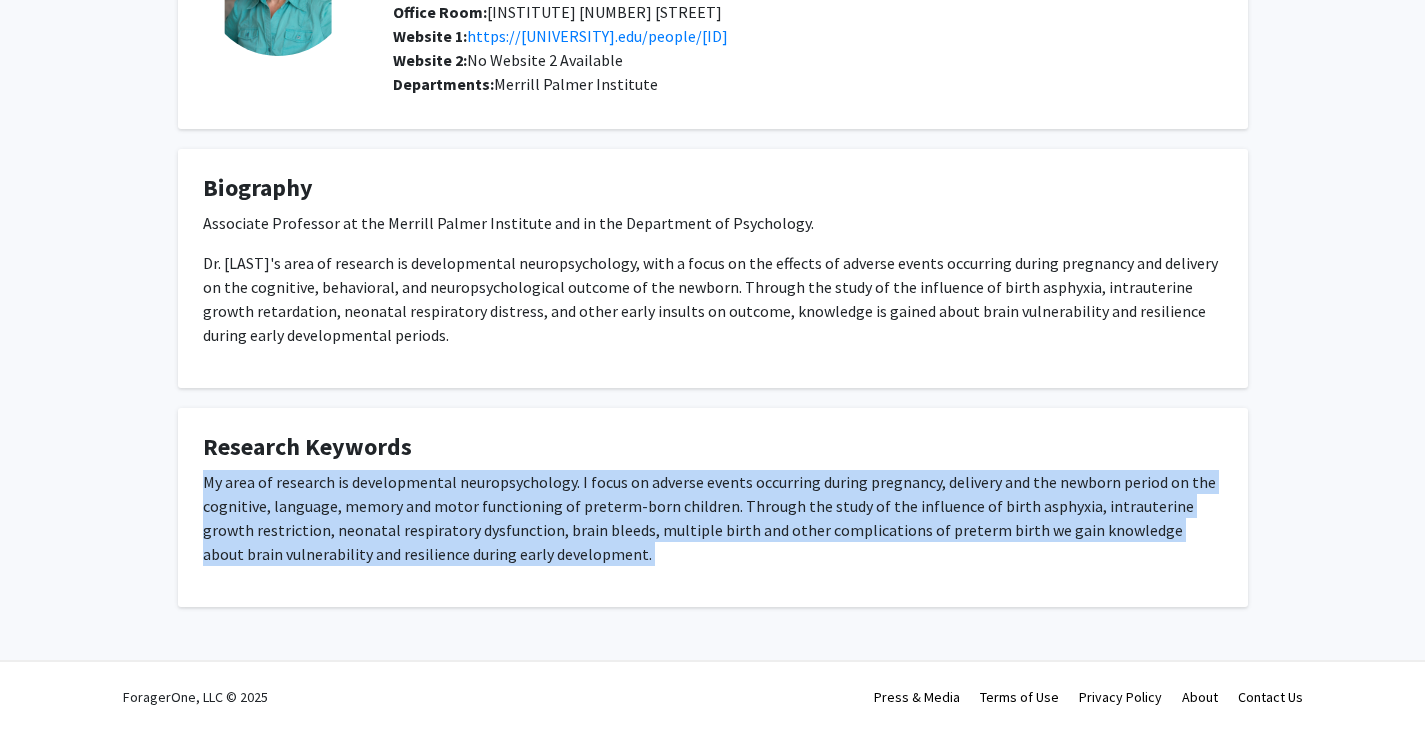 click on "My area of research is developmental neuropsychology. I focus on adverse events occurring during pregnancy, delivery and the newborn period on the cognitive, language, memory and motor functioning of preterm-born children. Through the study of the influence of birth asphyxia, intrauterine growth restriction, neonatal respiratory dysfunction, brain bleeds, multiple birth and other complications of preterm birth we gain knowledge about brain vulnerability and resilience during early development." 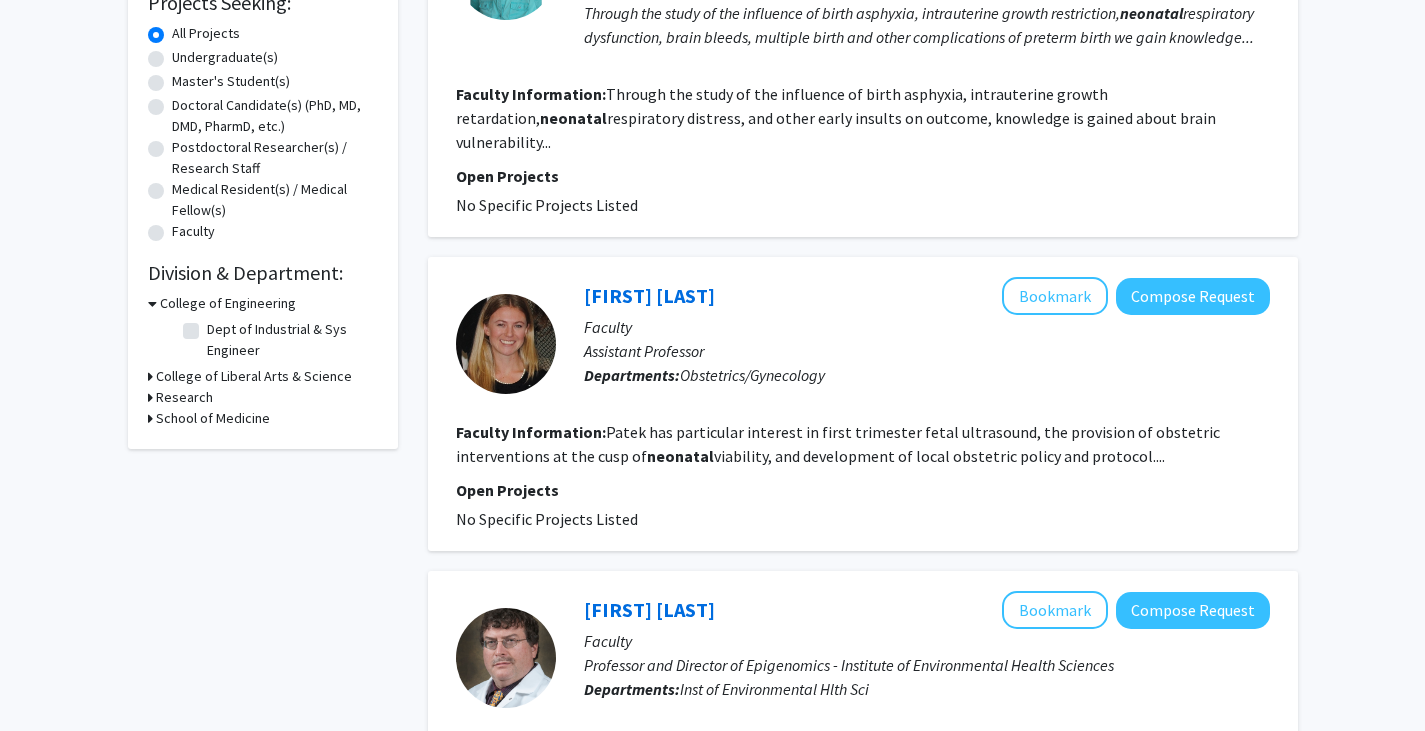 scroll, scrollTop: 354, scrollLeft: 0, axis: vertical 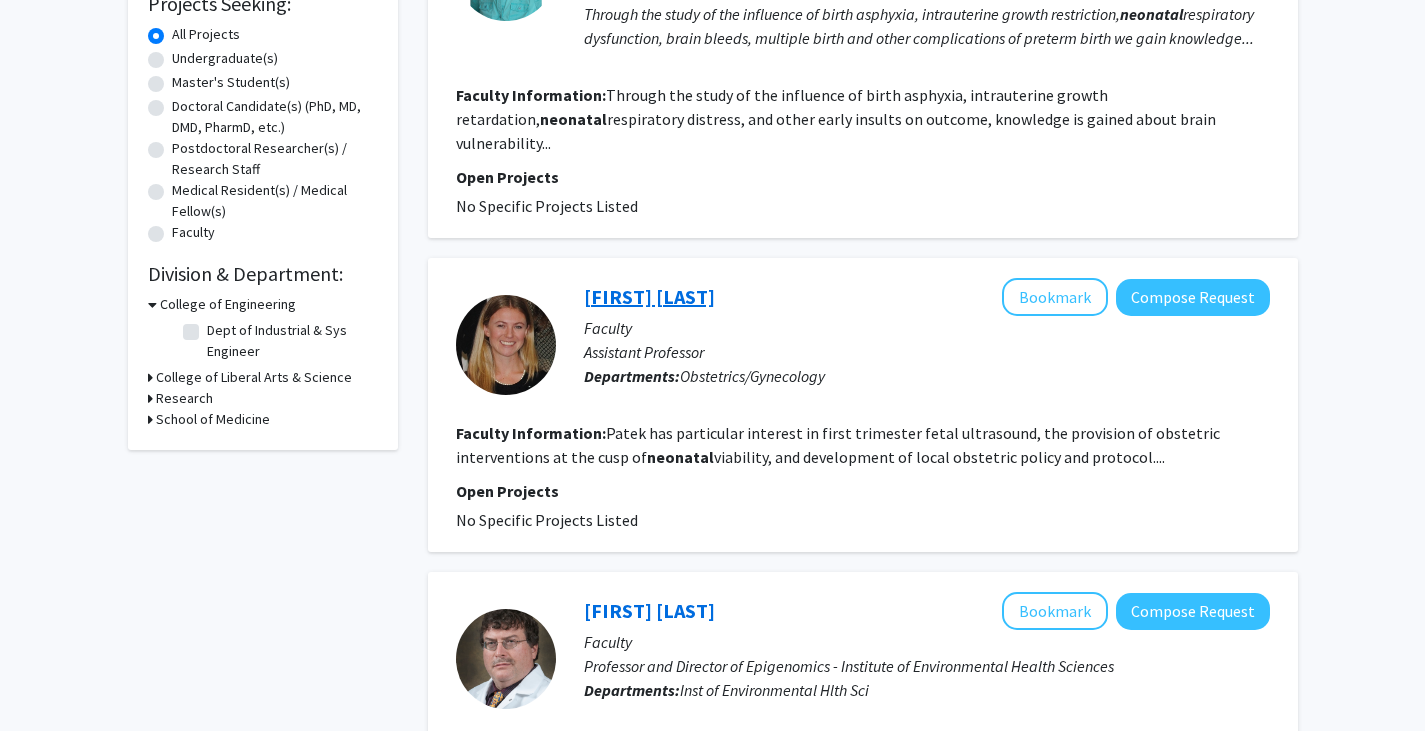 click on "[FIRST] [LAST]" 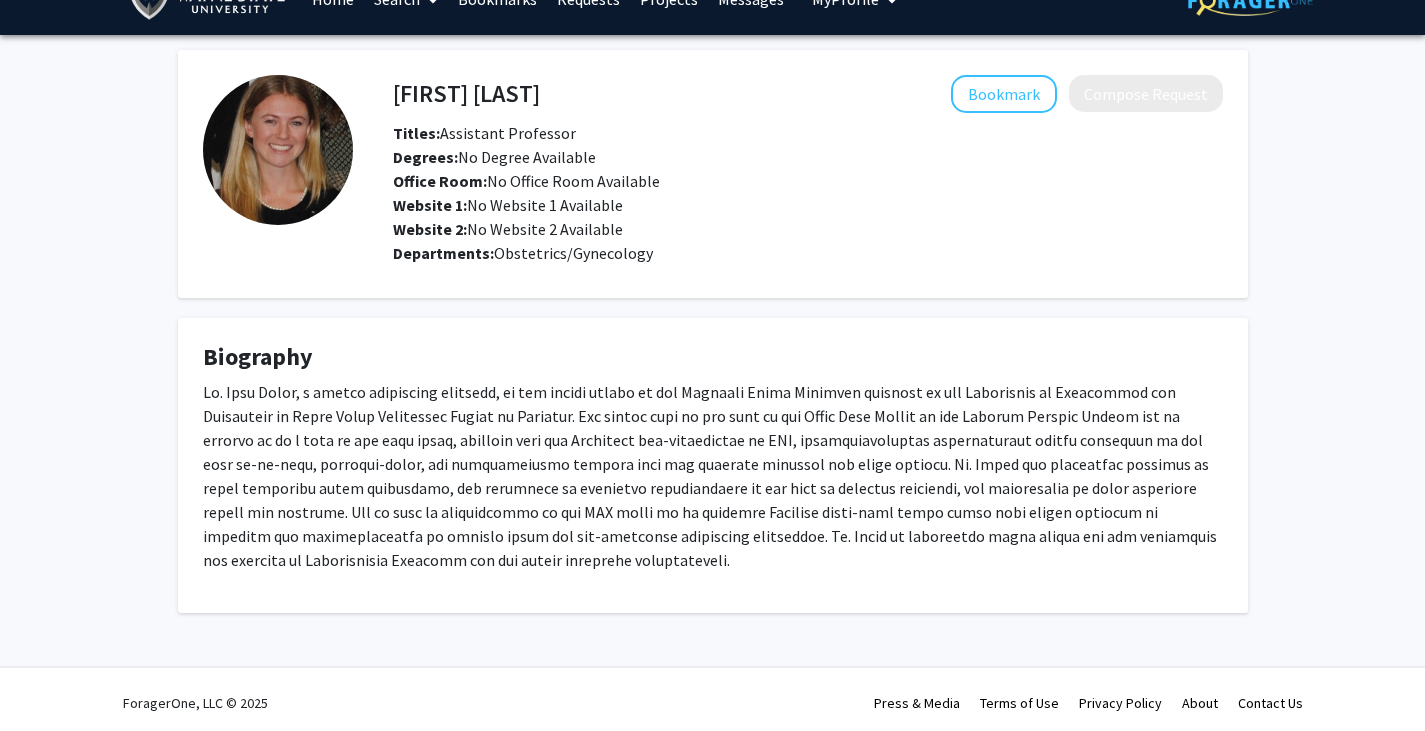scroll, scrollTop: 44, scrollLeft: 0, axis: vertical 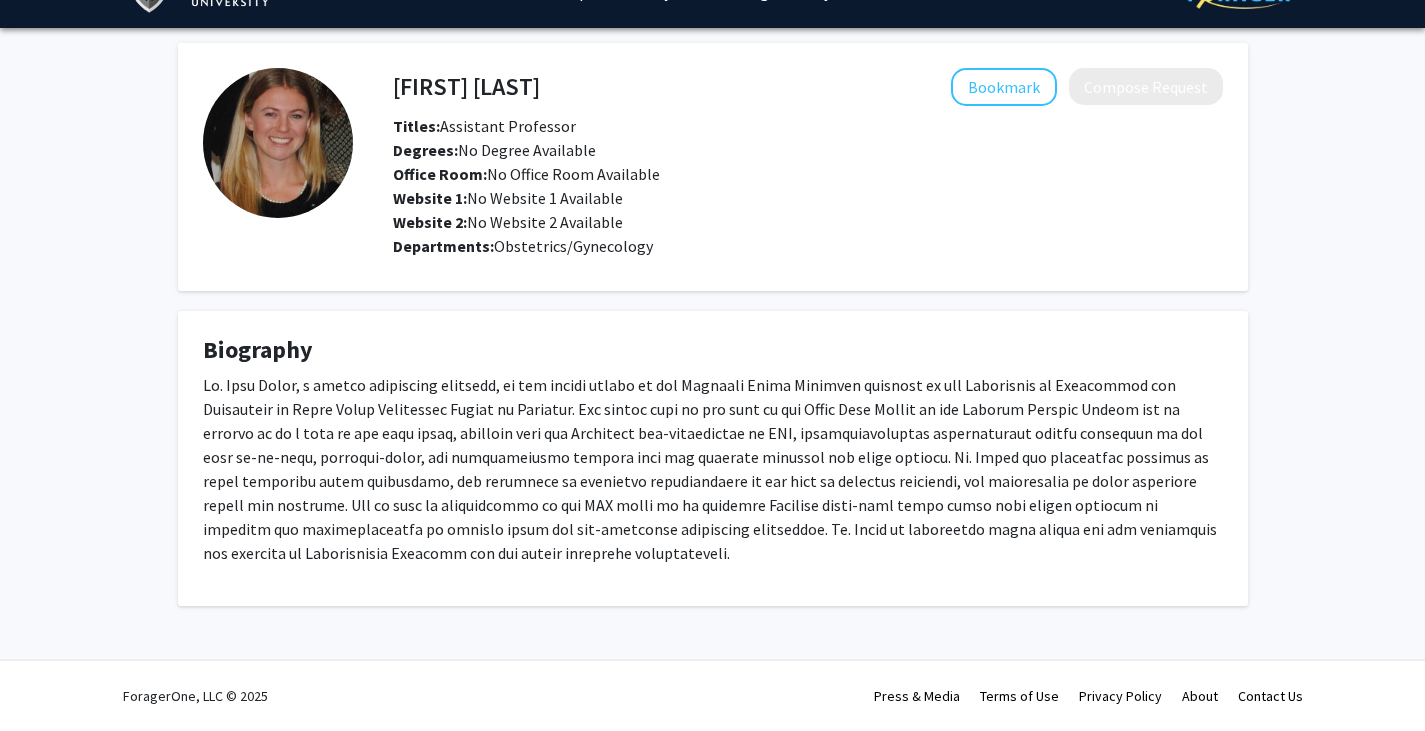 click 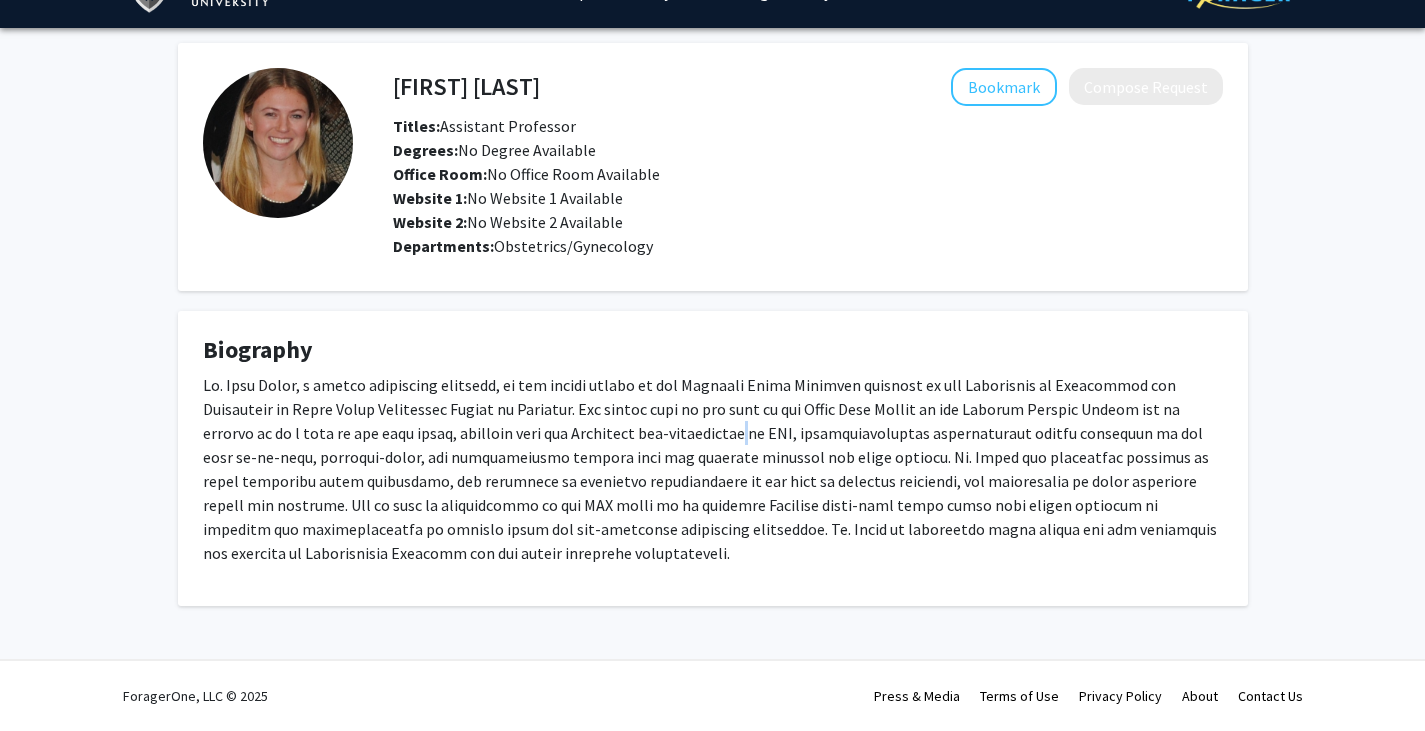 click 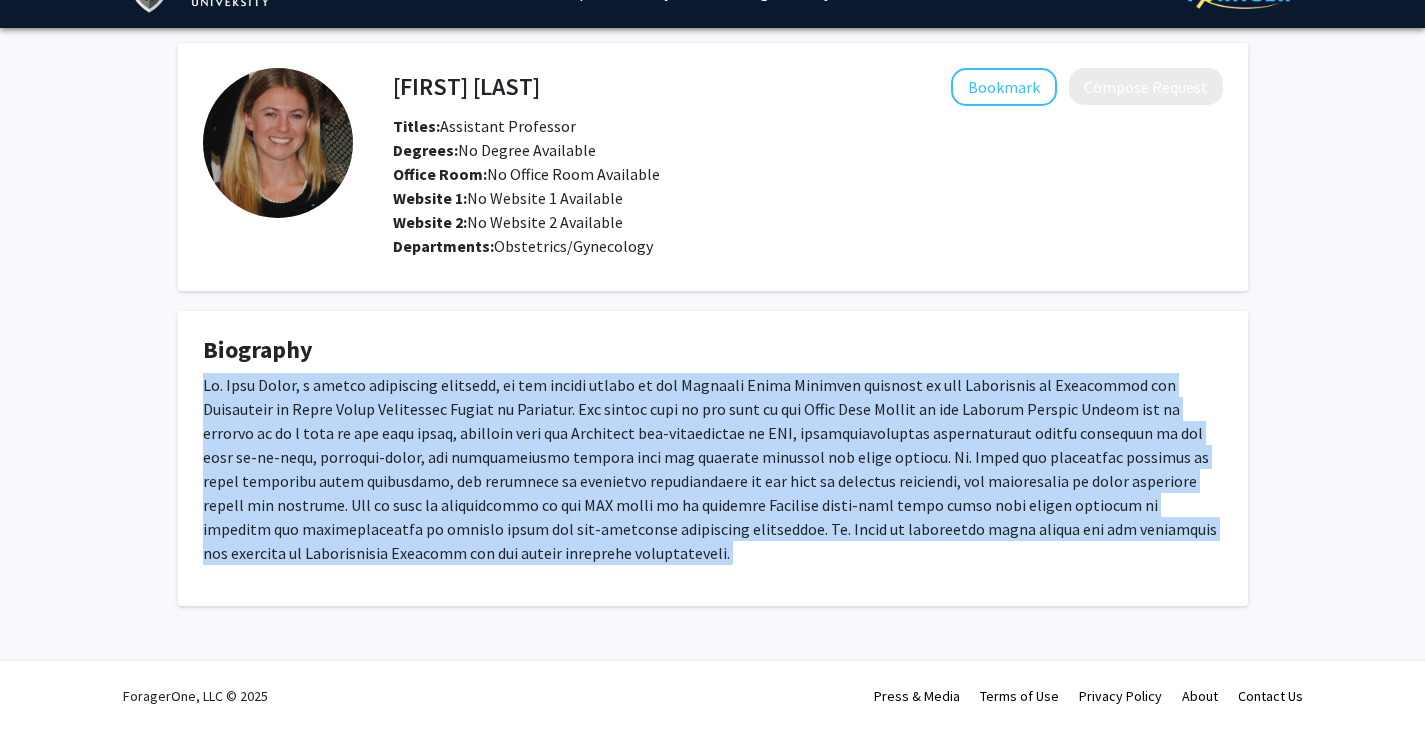 click 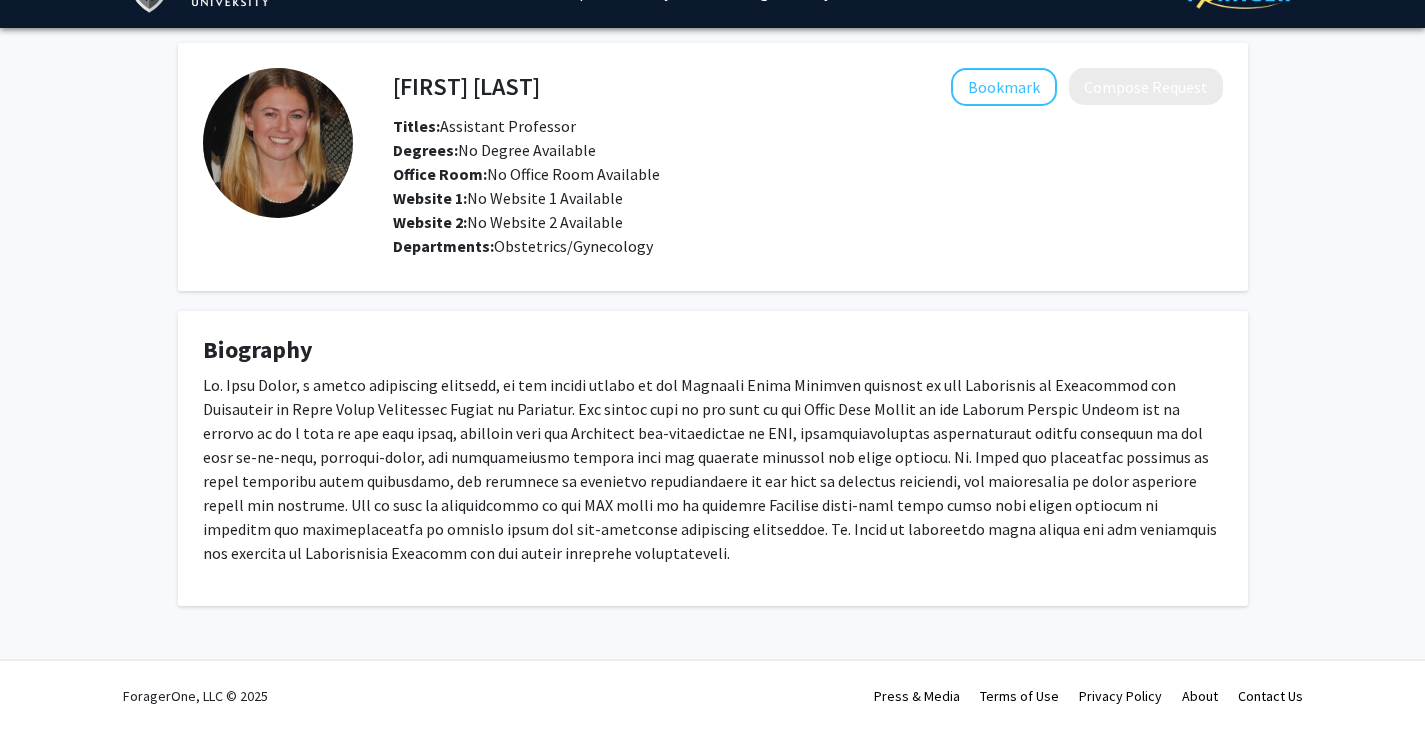 click on "Biography" 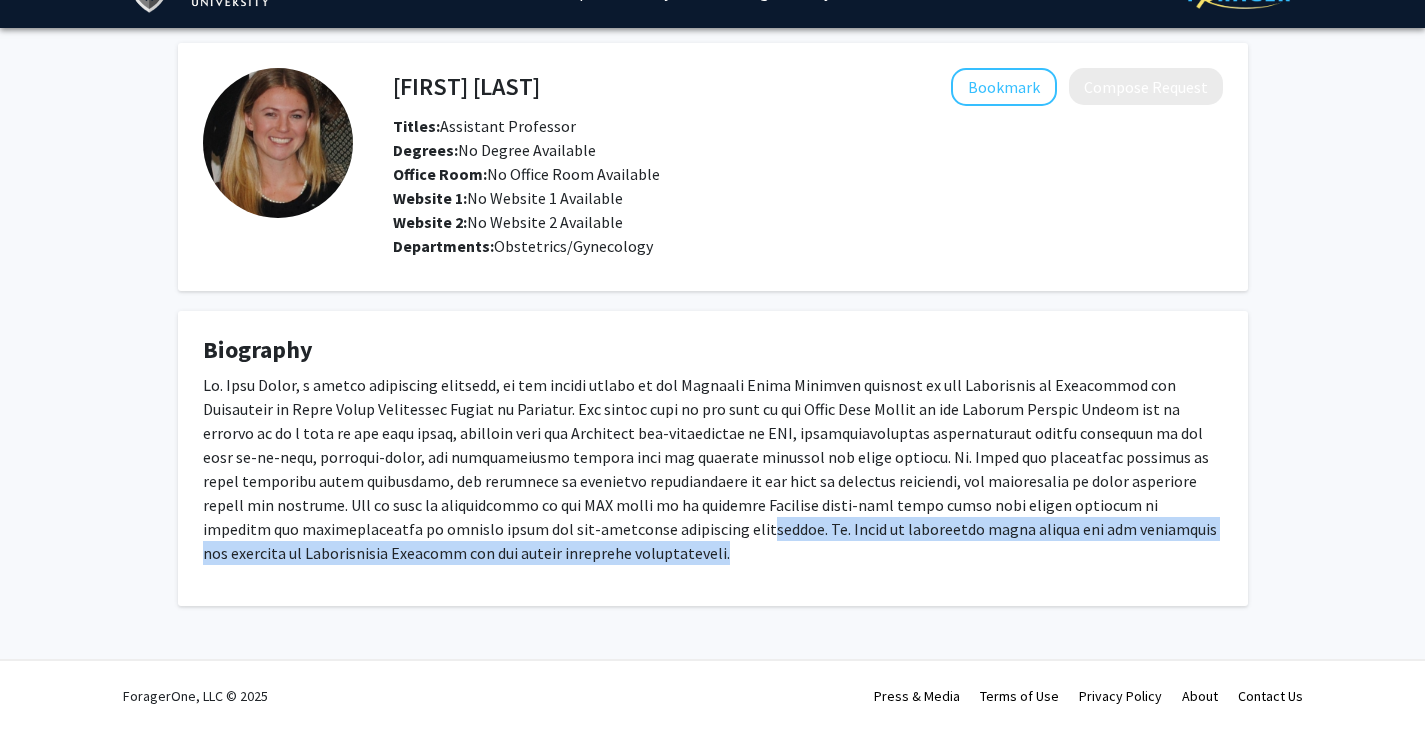 drag, startPoint x: 545, startPoint y: 550, endPoint x: 372, endPoint y: 522, distance: 175.25125 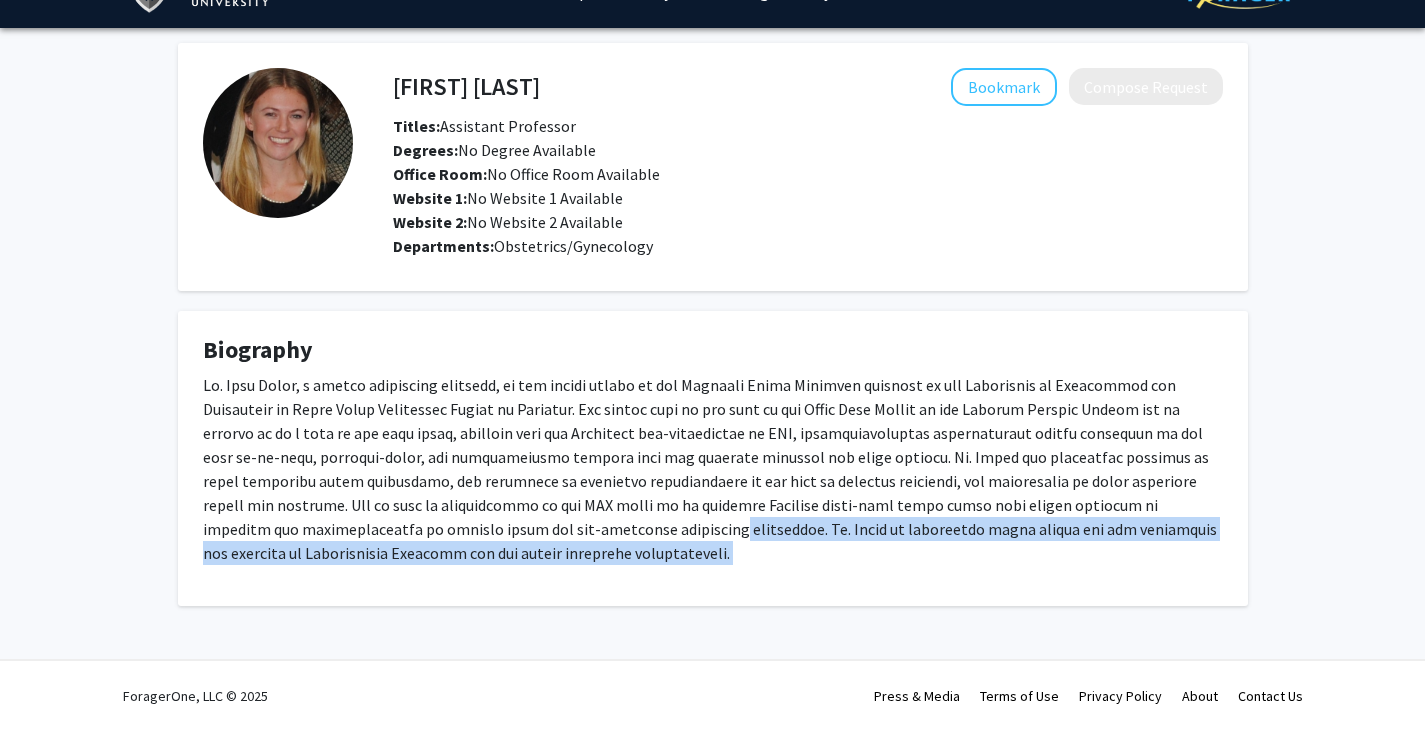 drag, startPoint x: 427, startPoint y: 556, endPoint x: 344, endPoint y: 530, distance: 86.977005 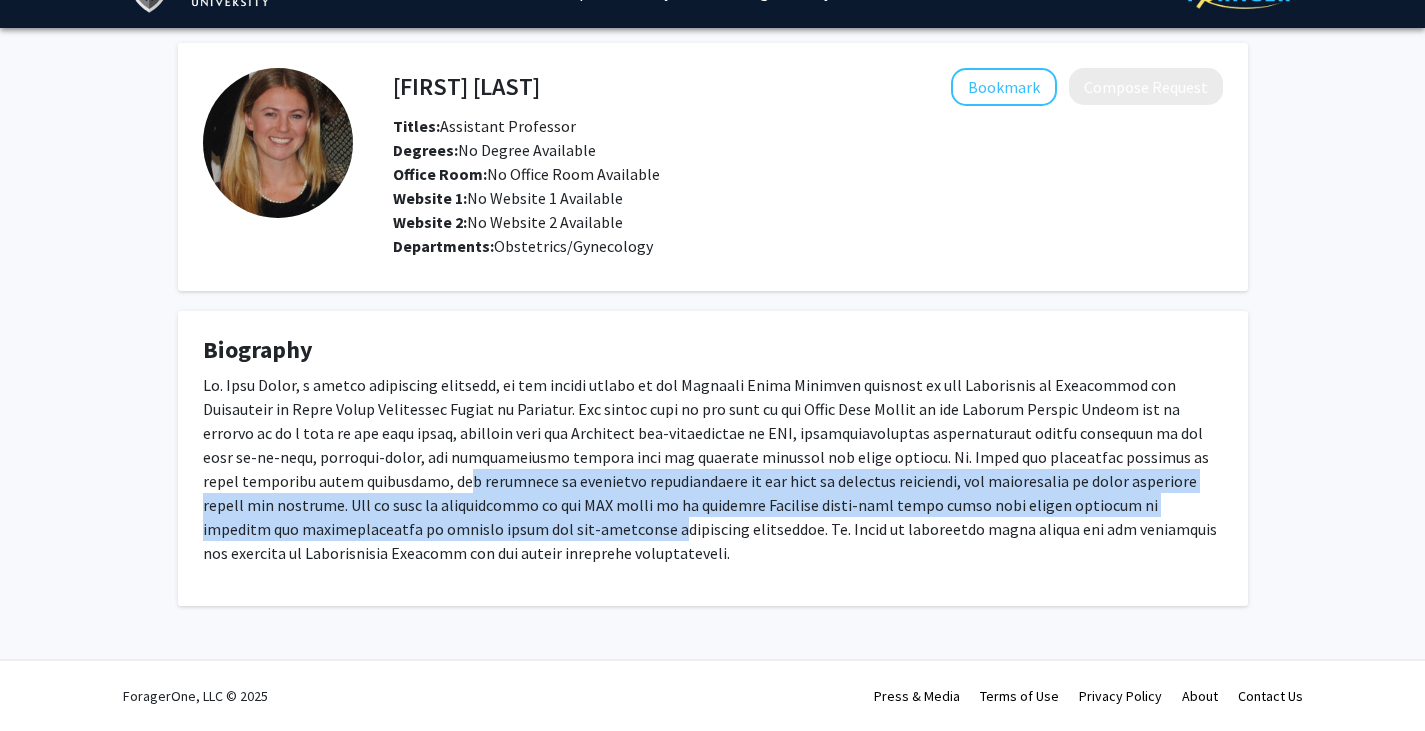 drag, startPoint x: 282, startPoint y: 533, endPoint x: 298, endPoint y: 488, distance: 47.759815 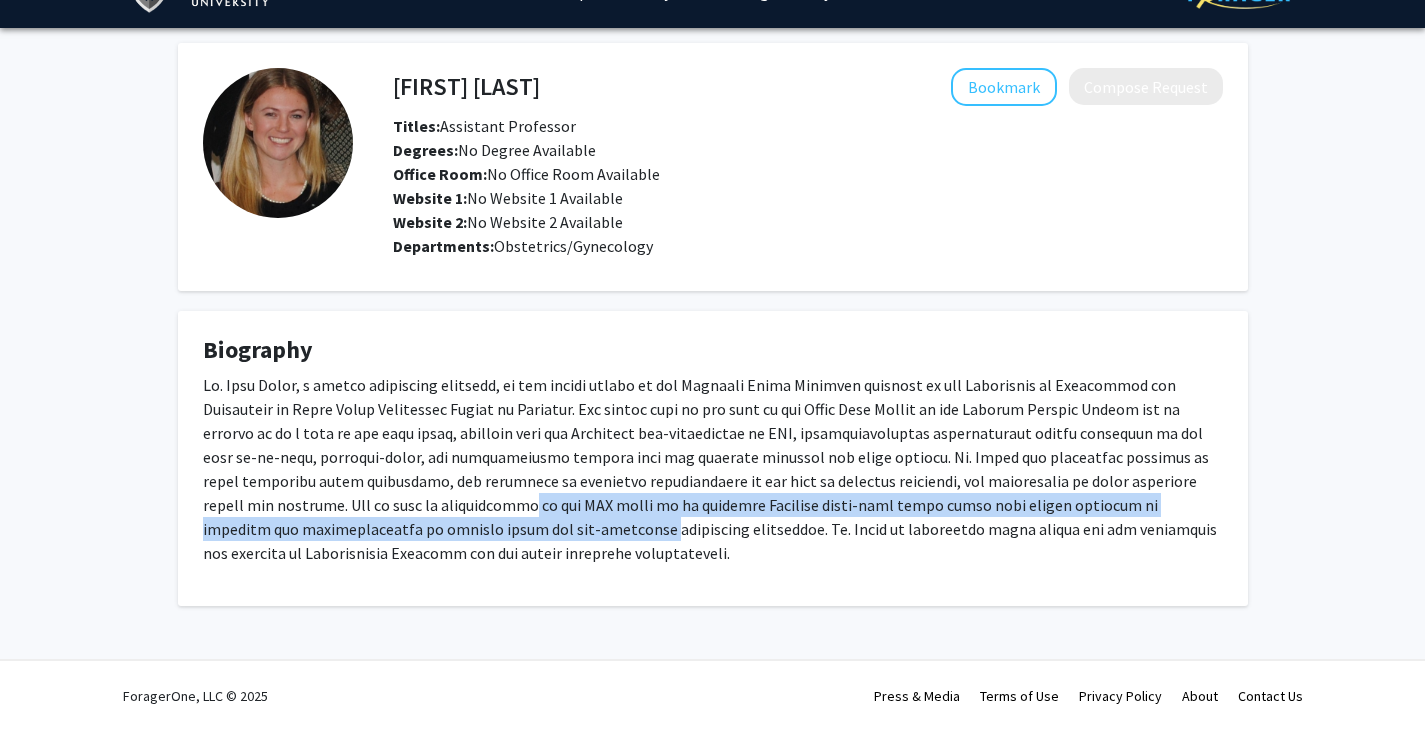 drag, startPoint x: 268, startPoint y: 524, endPoint x: 282, endPoint y: 507, distance: 22.022715 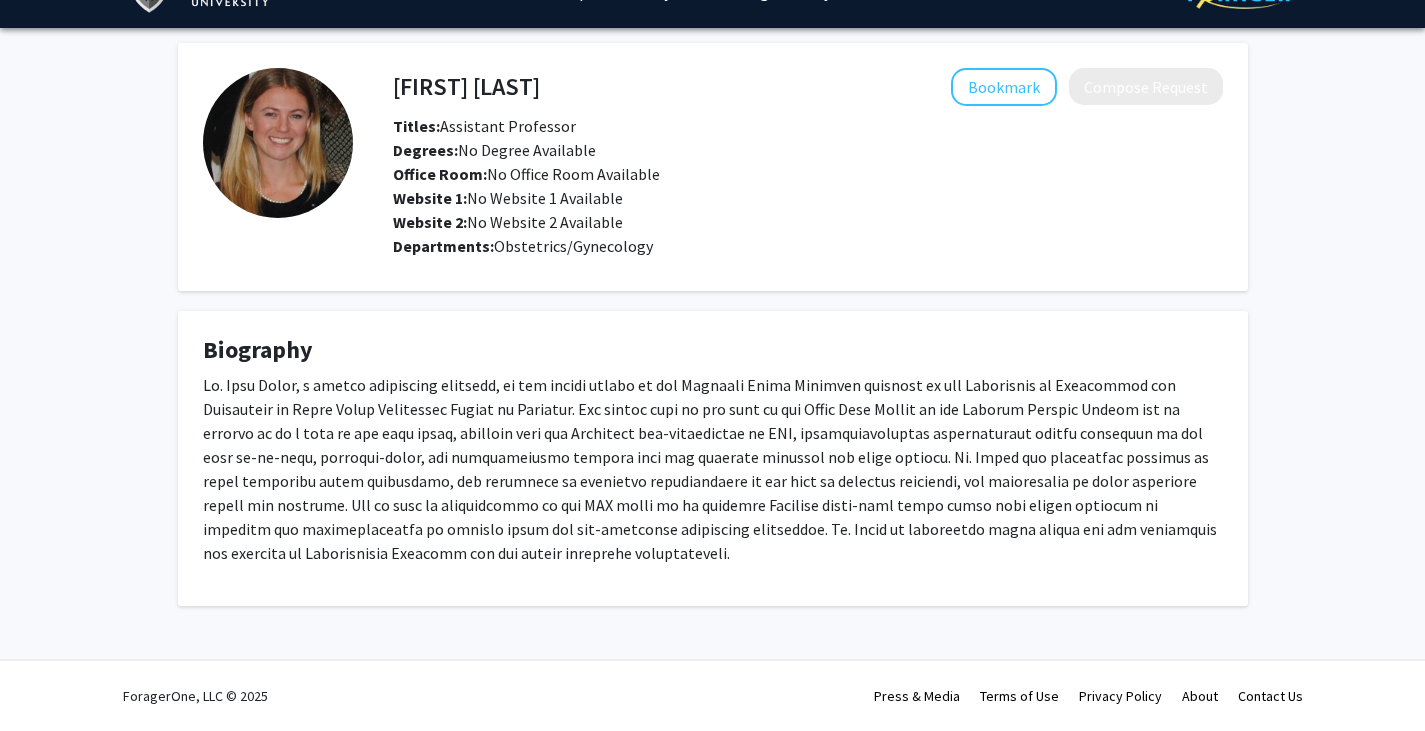 click 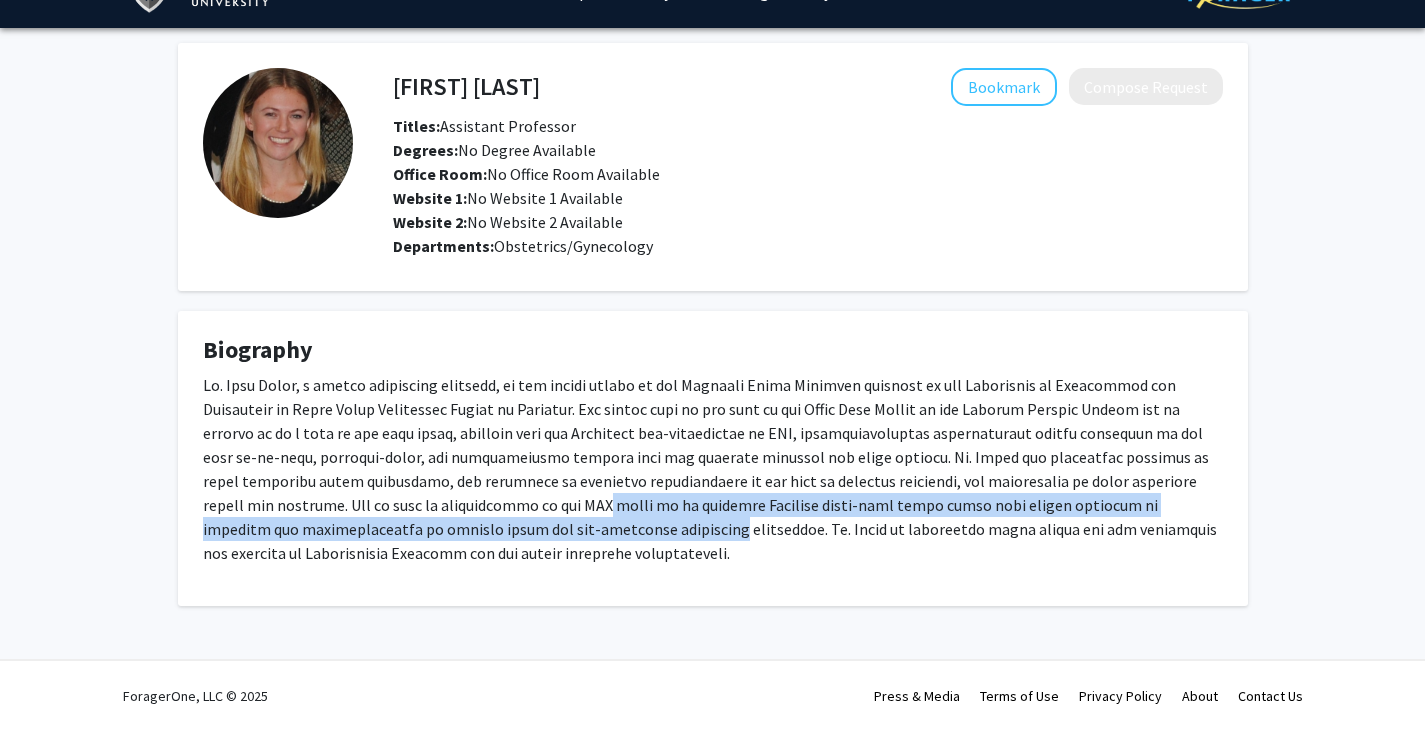 drag, startPoint x: 280, startPoint y: 532, endPoint x: 358, endPoint y: 503, distance: 83.21658 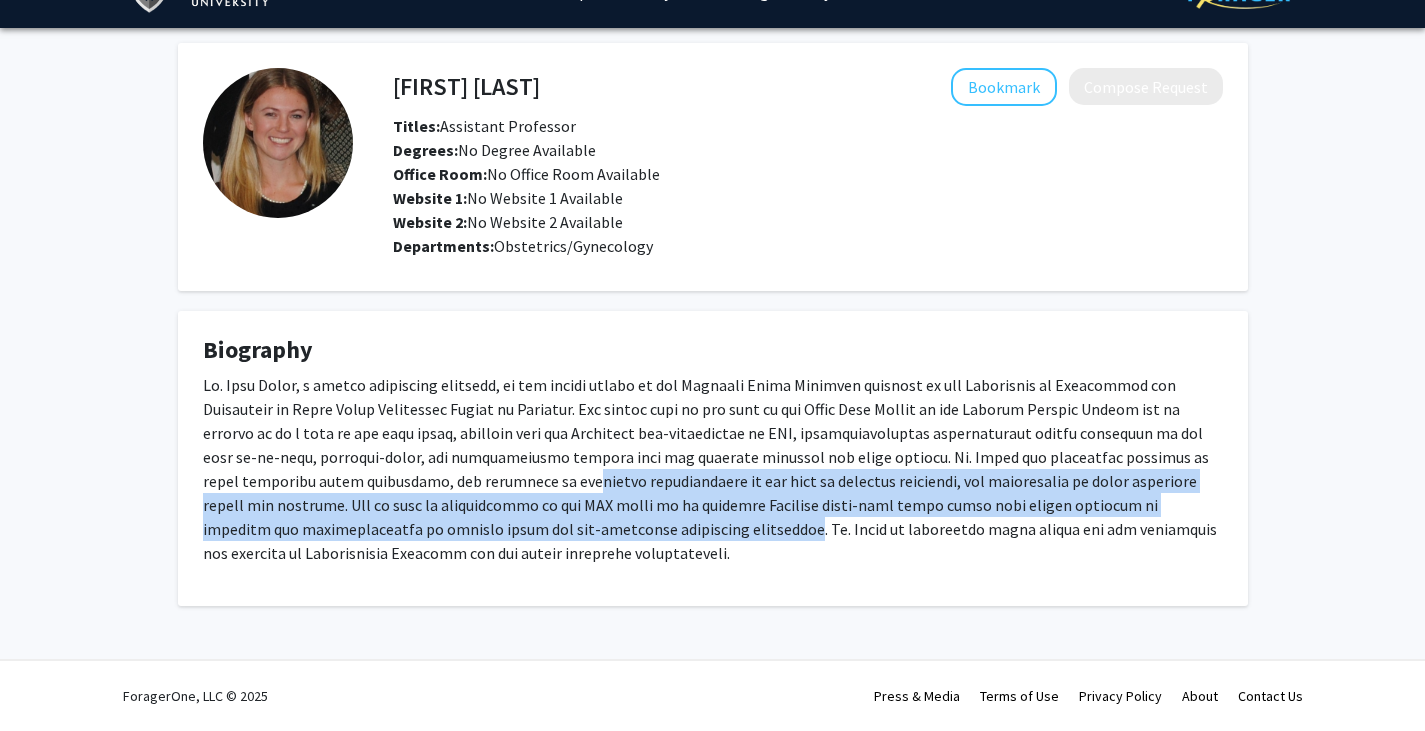 drag, startPoint x: 415, startPoint y: 529, endPoint x: 412, endPoint y: 490, distance: 39.115215 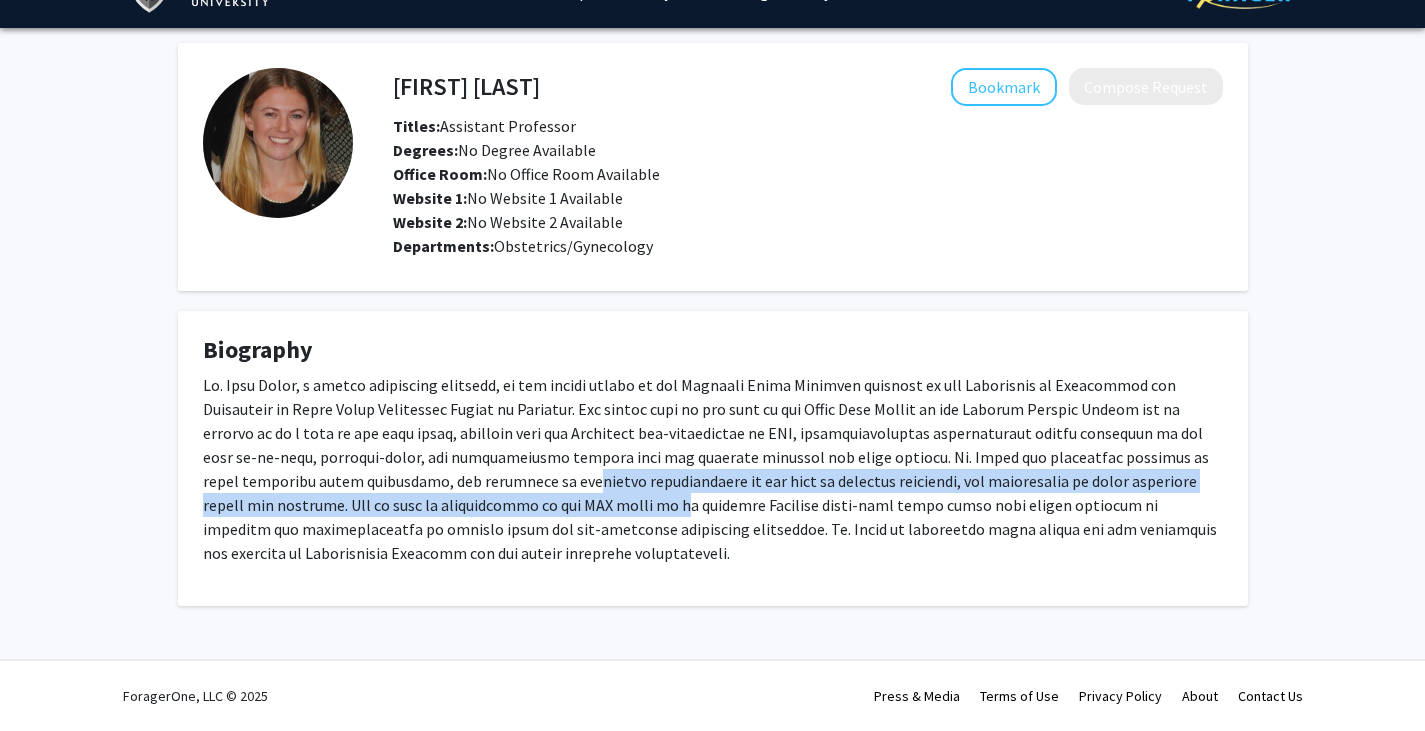drag, startPoint x: 412, startPoint y: 490, endPoint x: 414, endPoint y: 504, distance: 14.142136 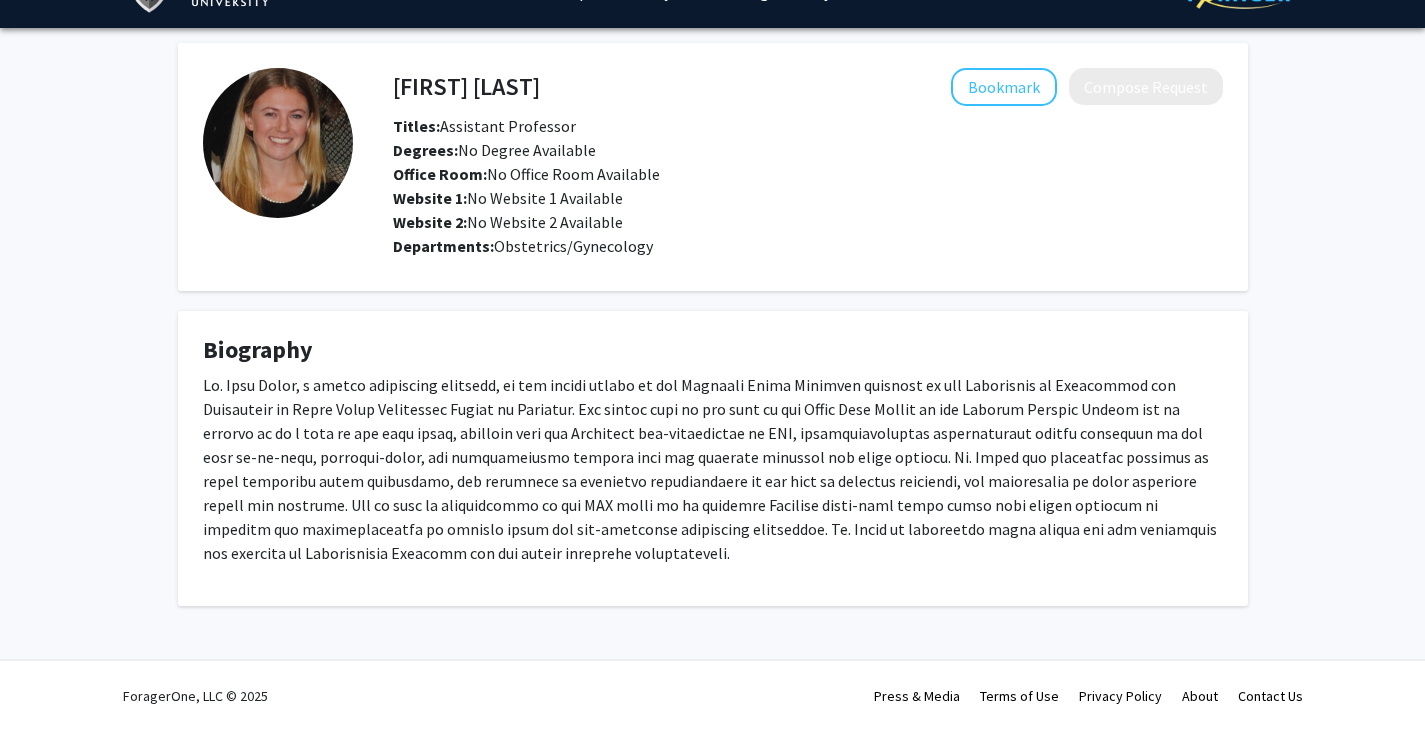 click on "[FIRST] [LAST] Bookmark
Compose Request Titles: Assistant Professor Degrees: No Degree Available Office Room: No Office Room Available Website 1: No Website 1 Available Website 2: No Website 2 Available" 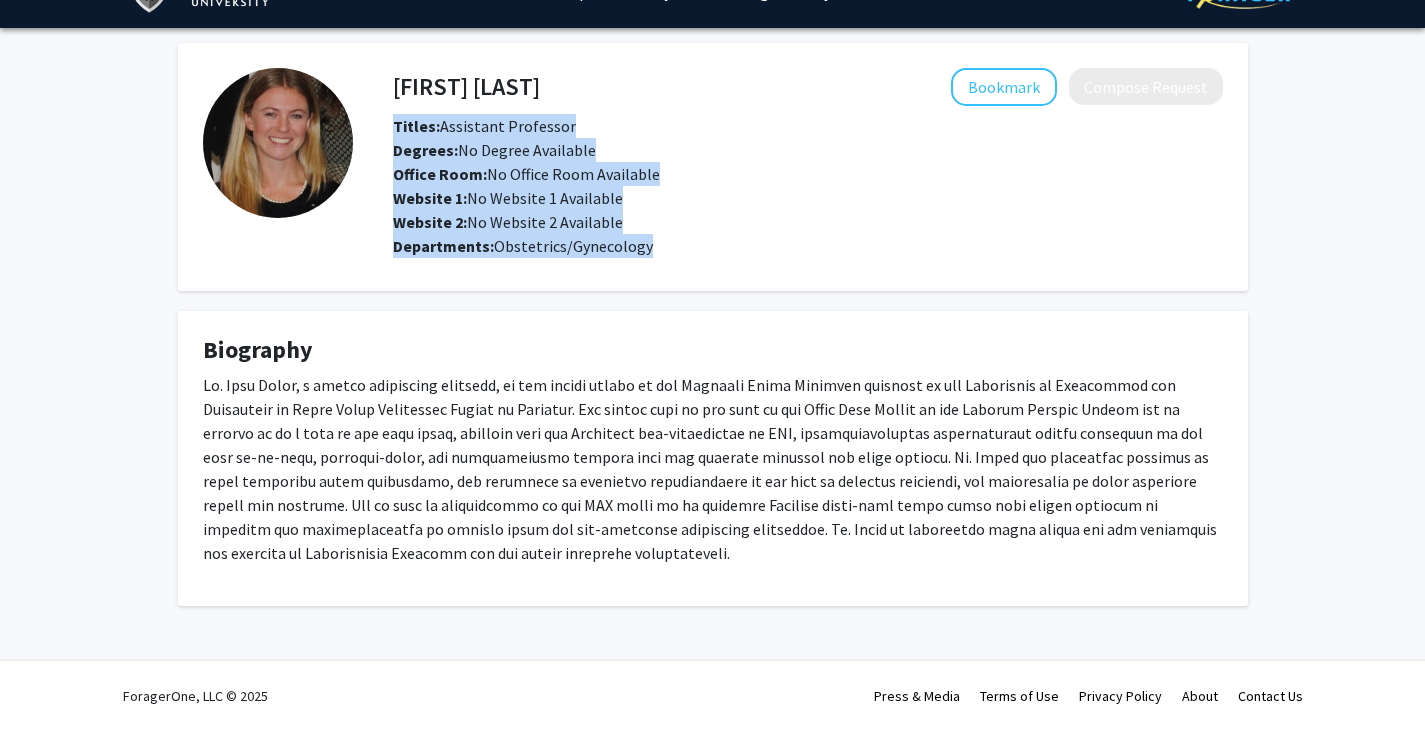 drag, startPoint x: 591, startPoint y: 249, endPoint x: 485, endPoint y: 120, distance: 166.96407 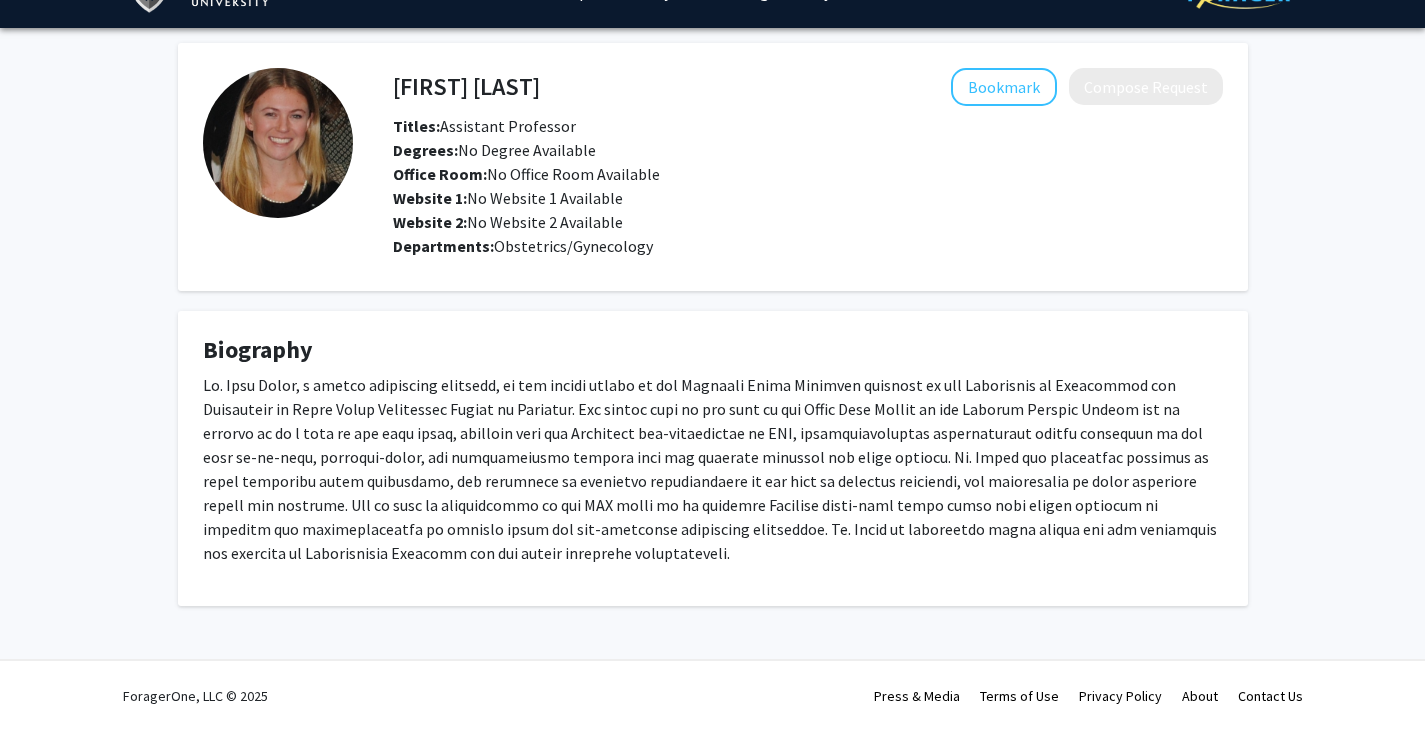 scroll, scrollTop: 0, scrollLeft: 0, axis: both 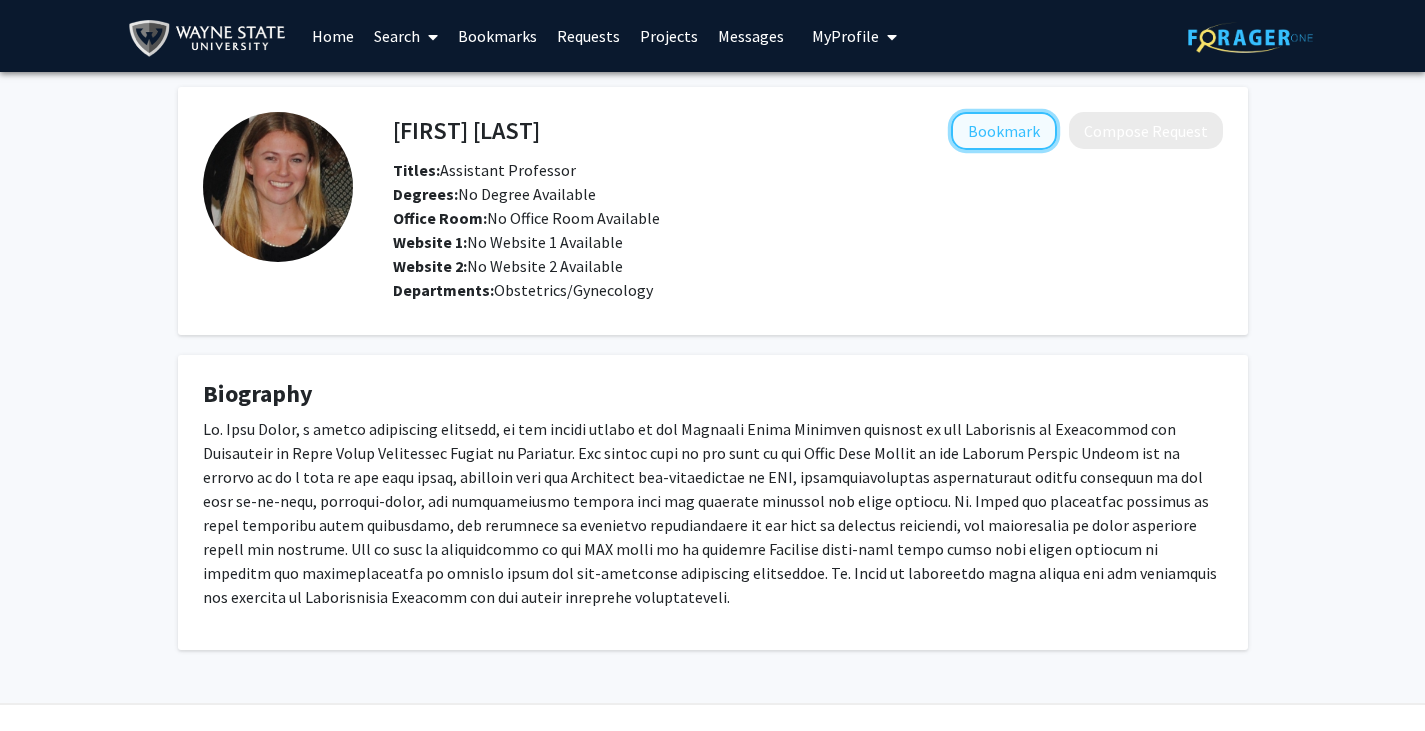 click on "Bookmark" 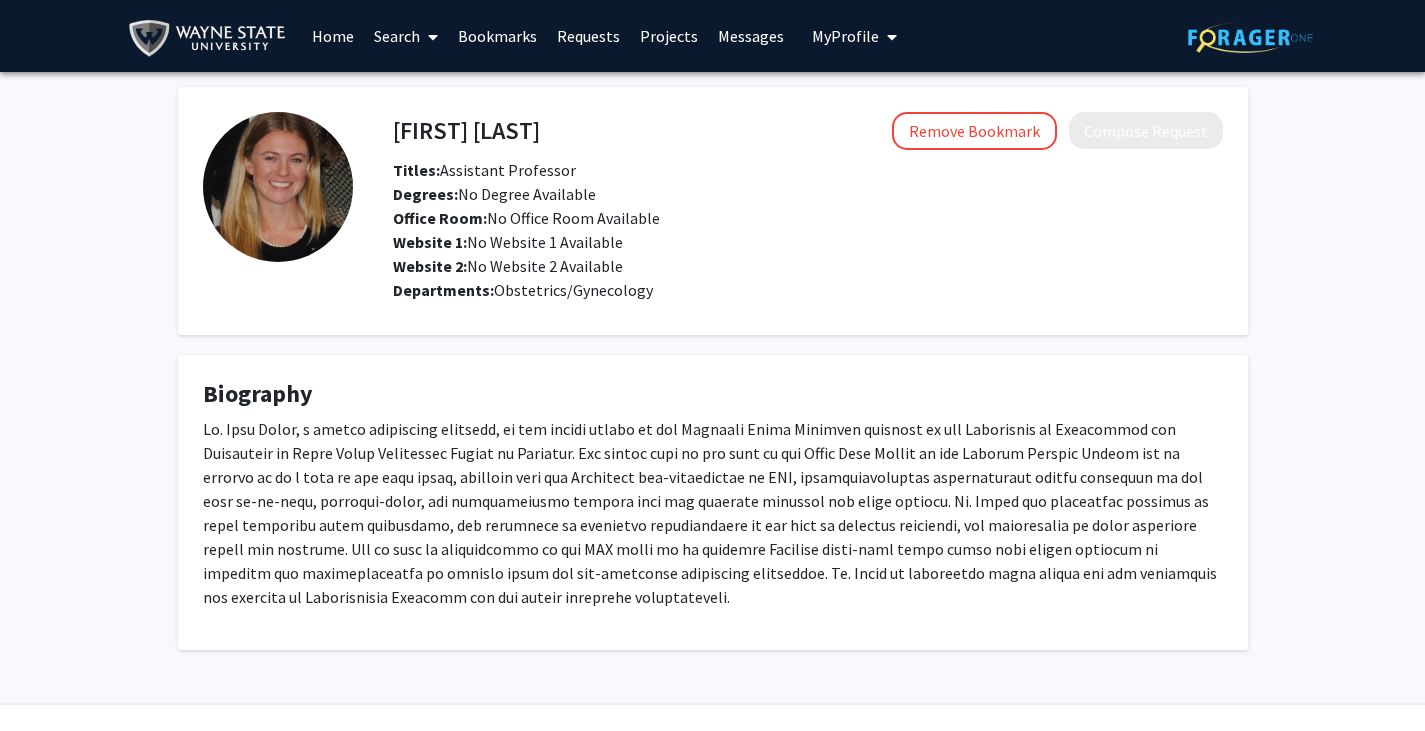 click on "Home" at bounding box center [333, 36] 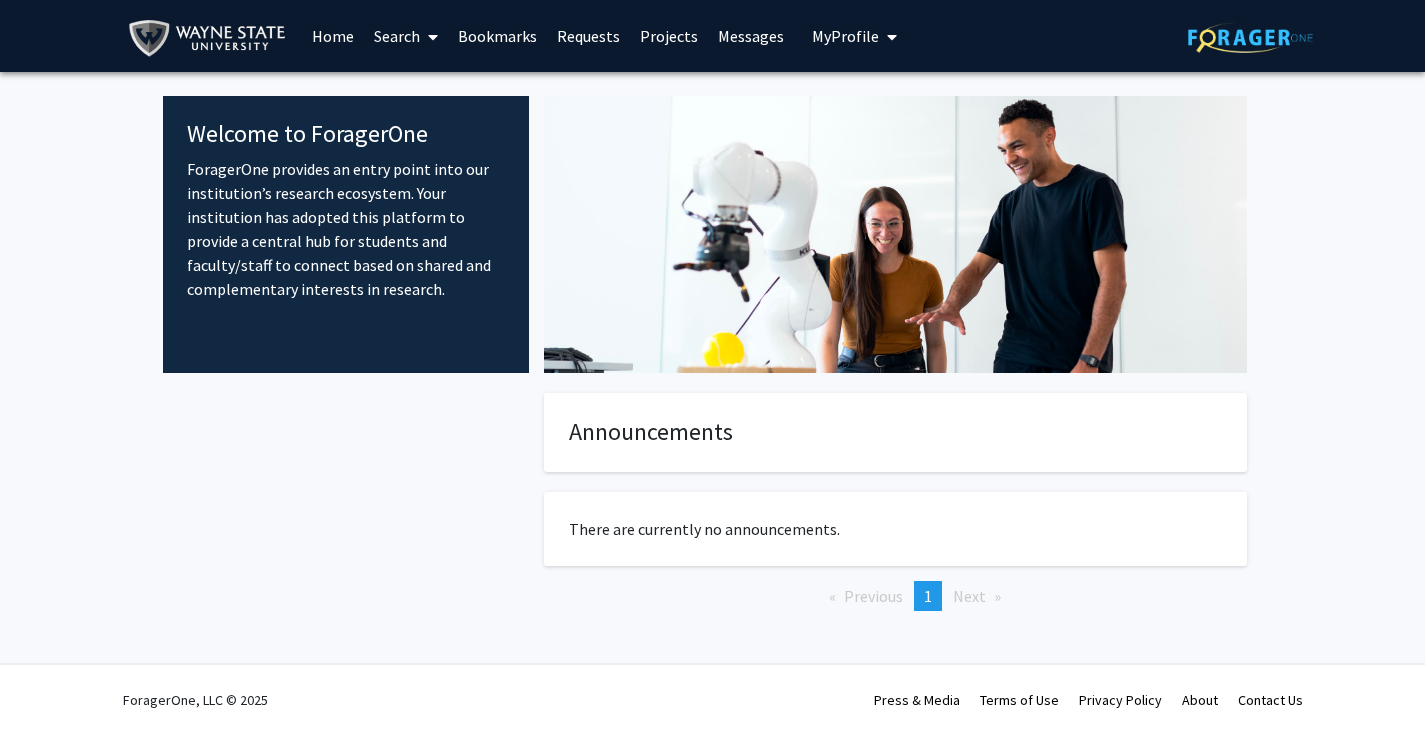 drag, startPoint x: 419, startPoint y: 42, endPoint x: 437, endPoint y: 56, distance: 22.803509 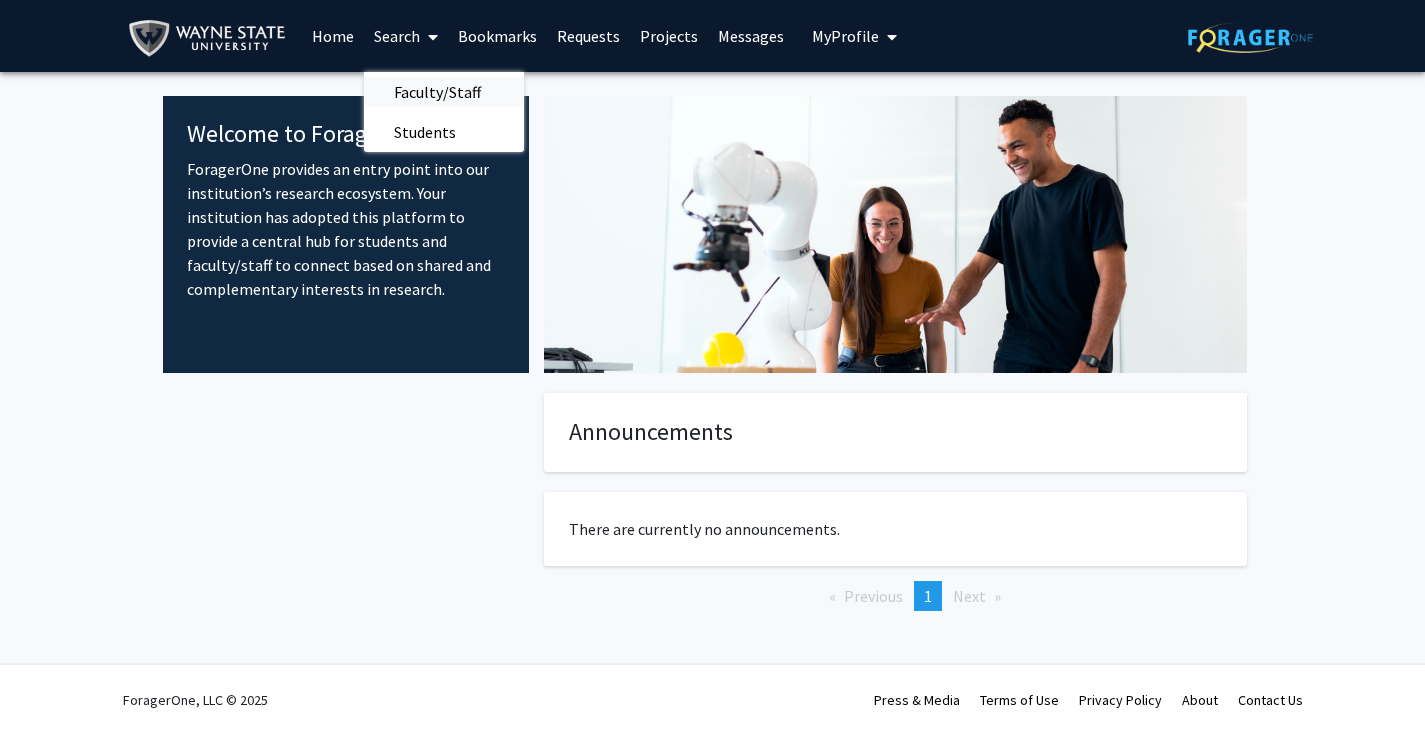 click on "Faculty/Staff" at bounding box center [437, 92] 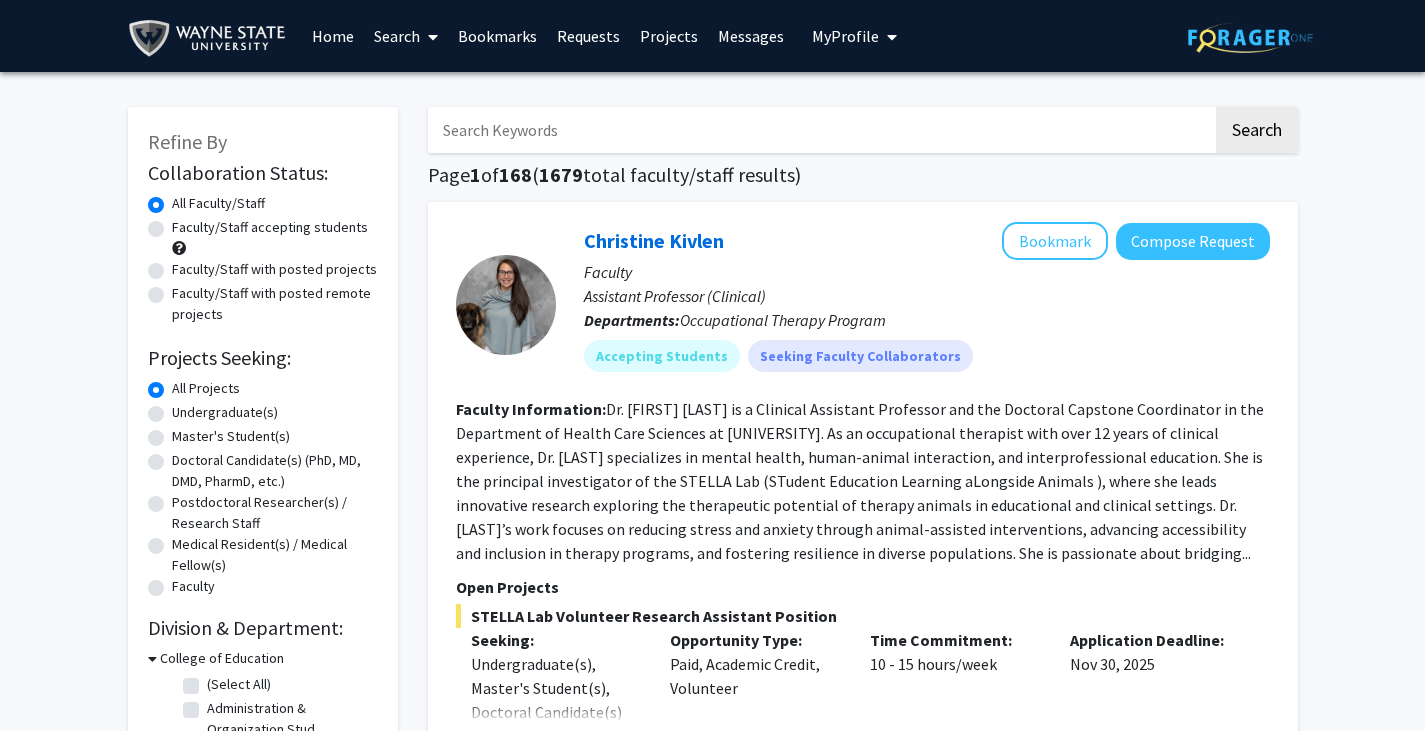 click at bounding box center (820, 130) 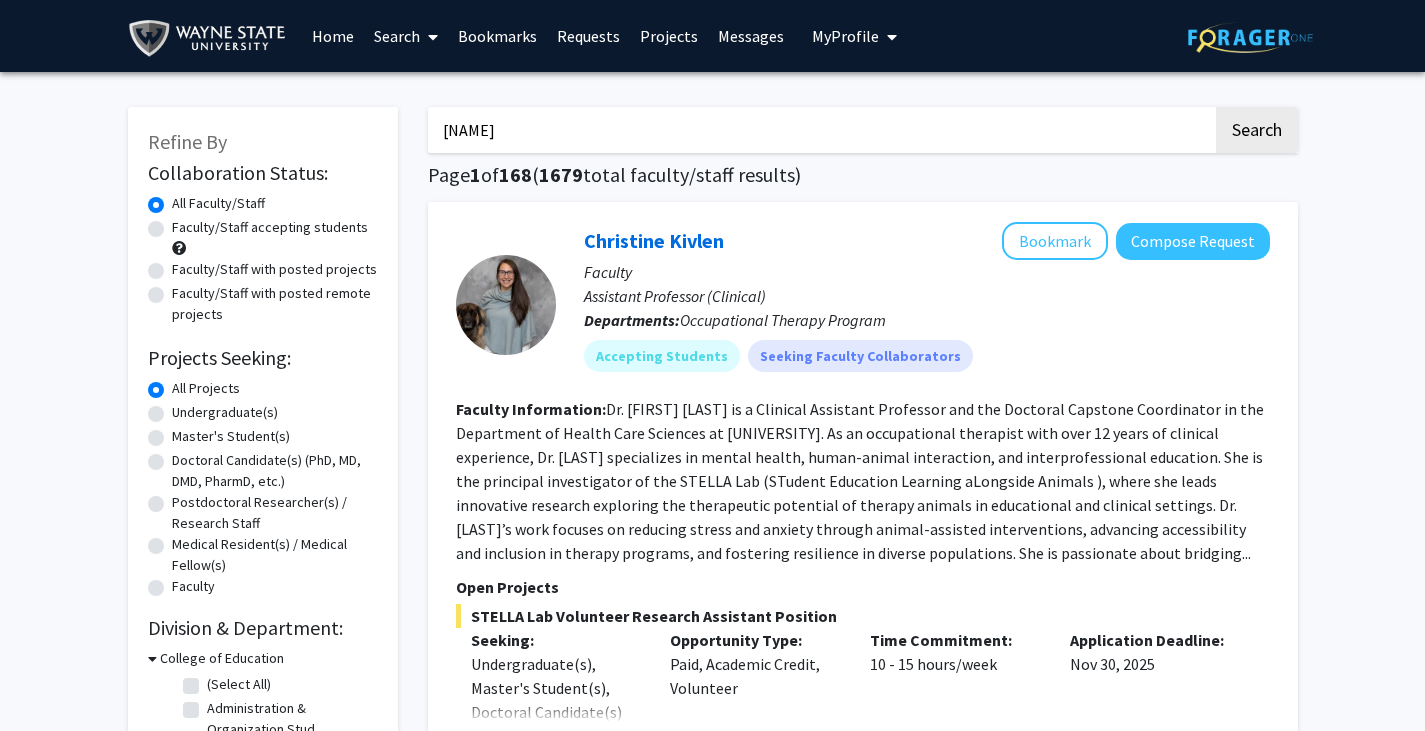 click on "Search" 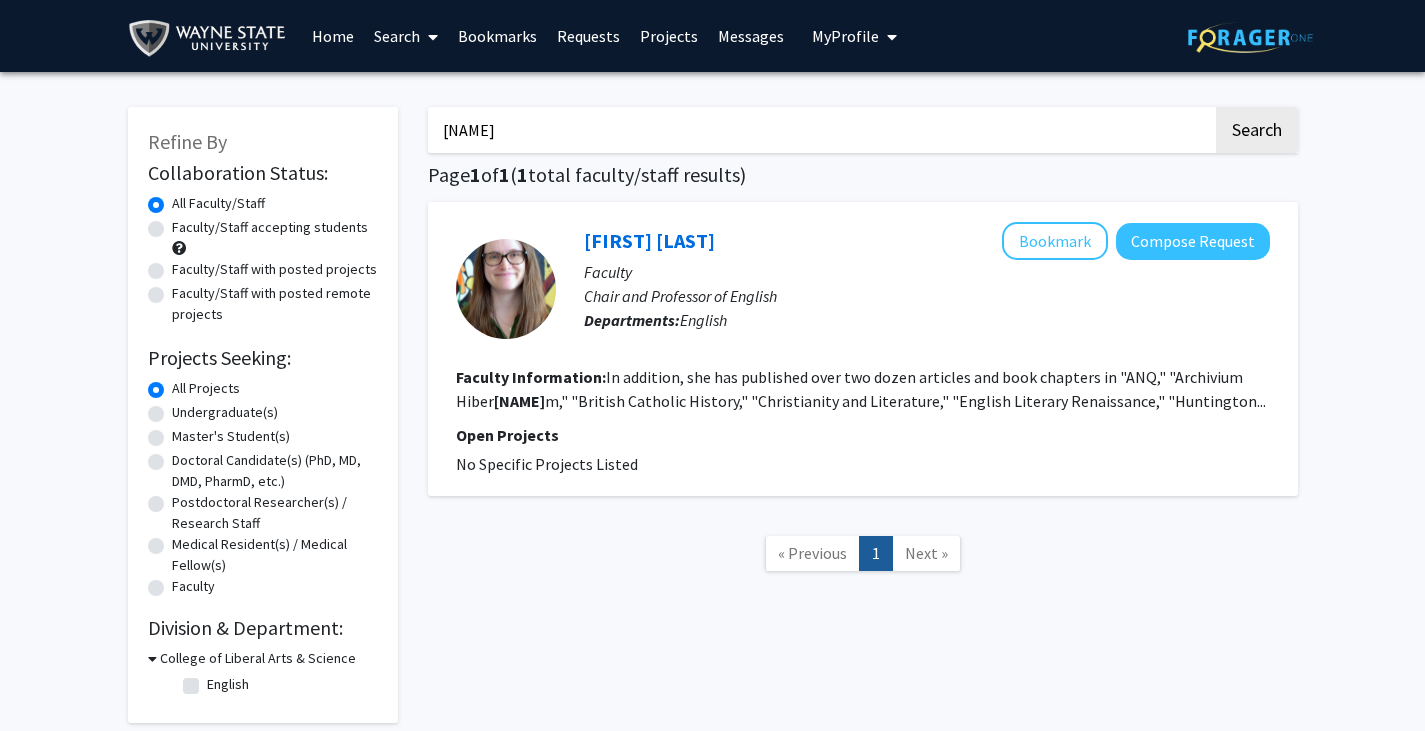 click on "[NAME]" at bounding box center (820, 130) 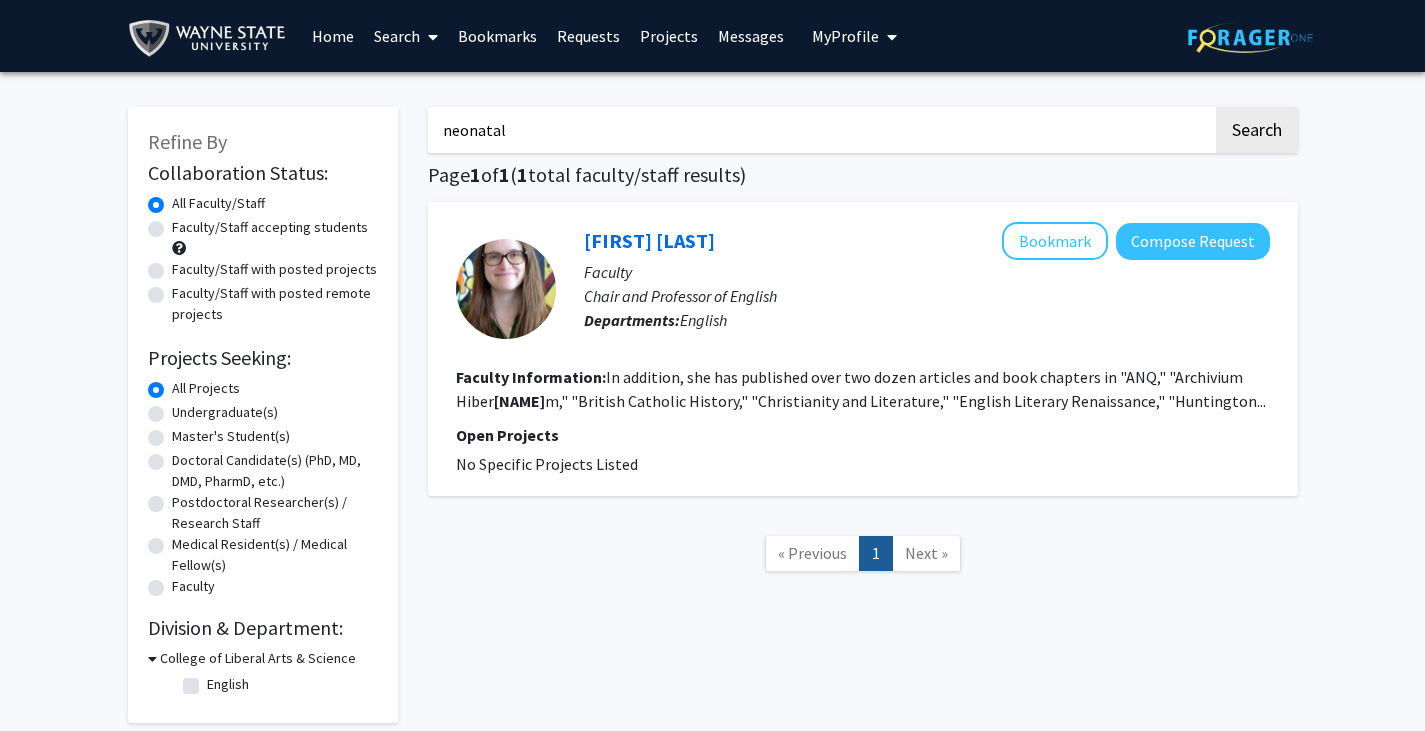 type on "neonatal" 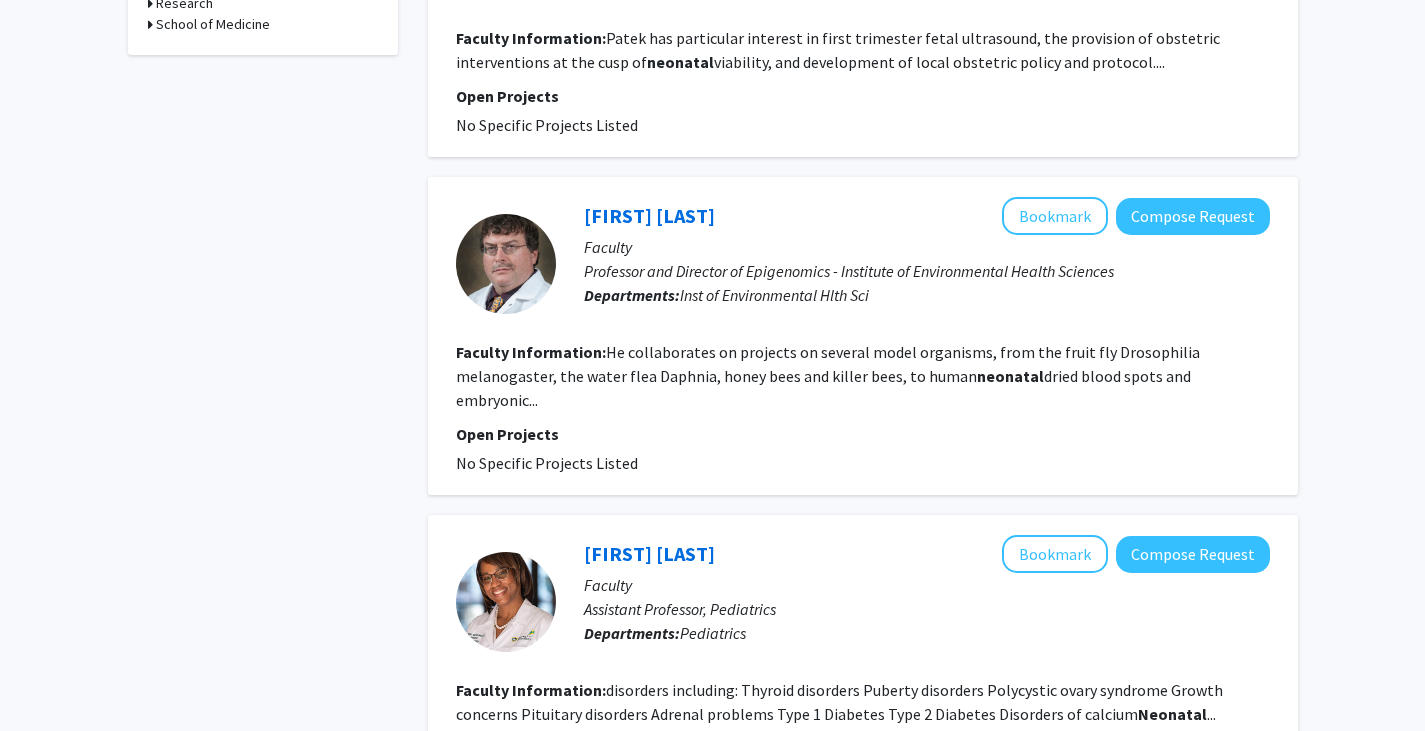 scroll, scrollTop: 750, scrollLeft: 0, axis: vertical 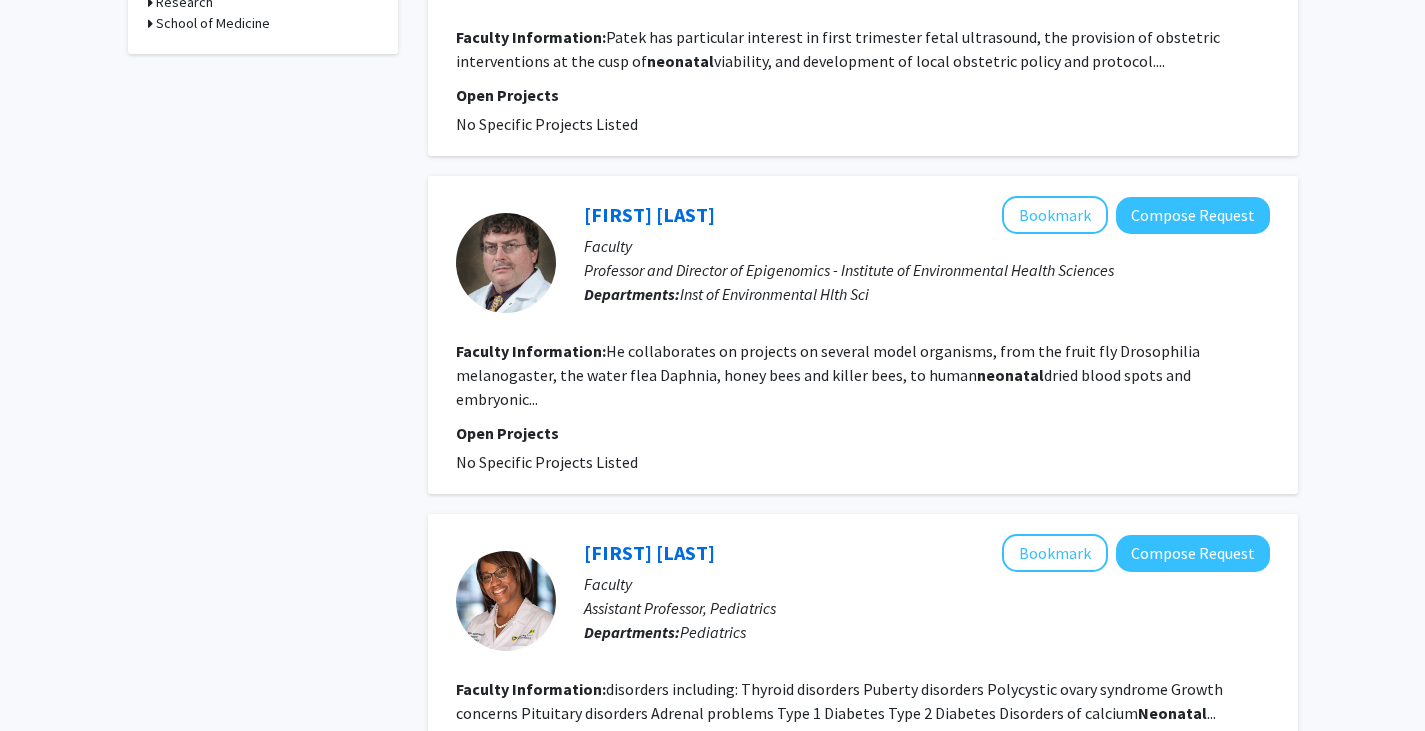 click on "neonatal" 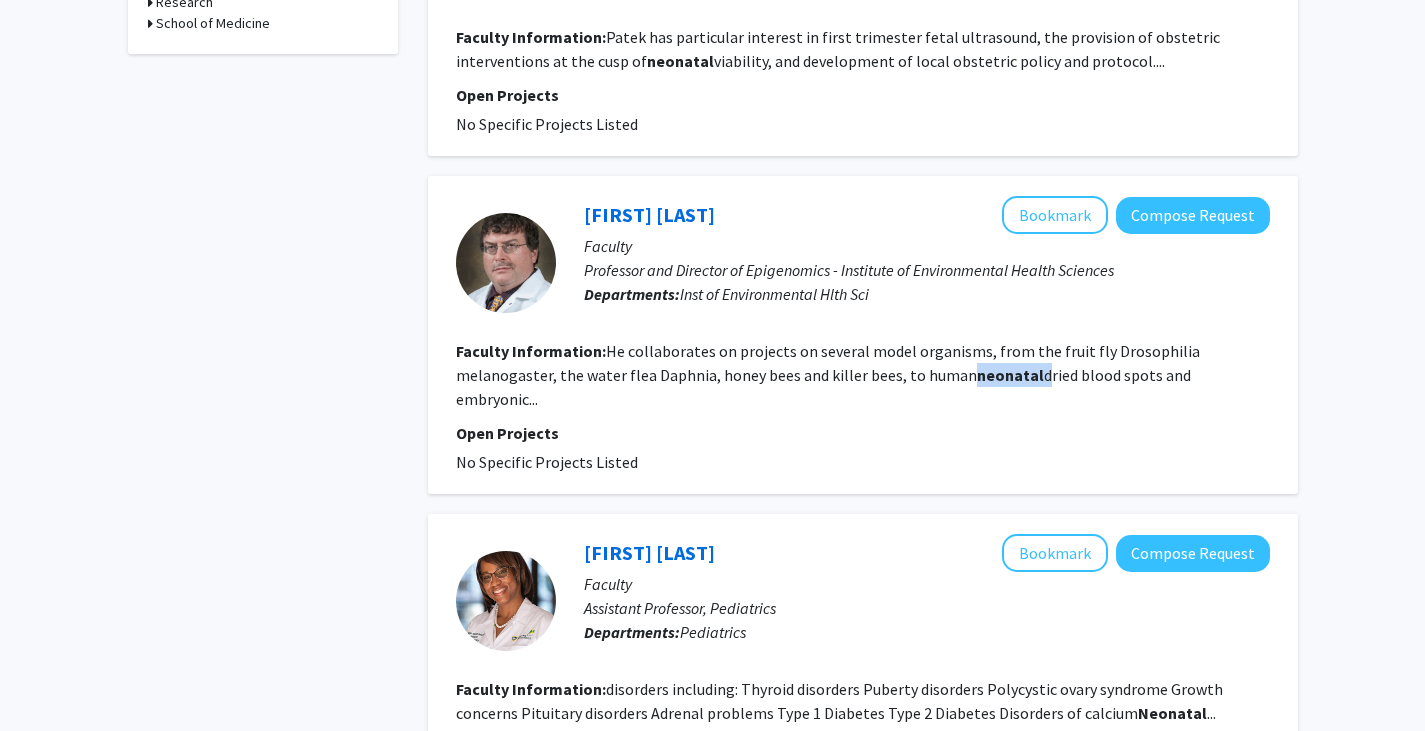click on "neonatal" 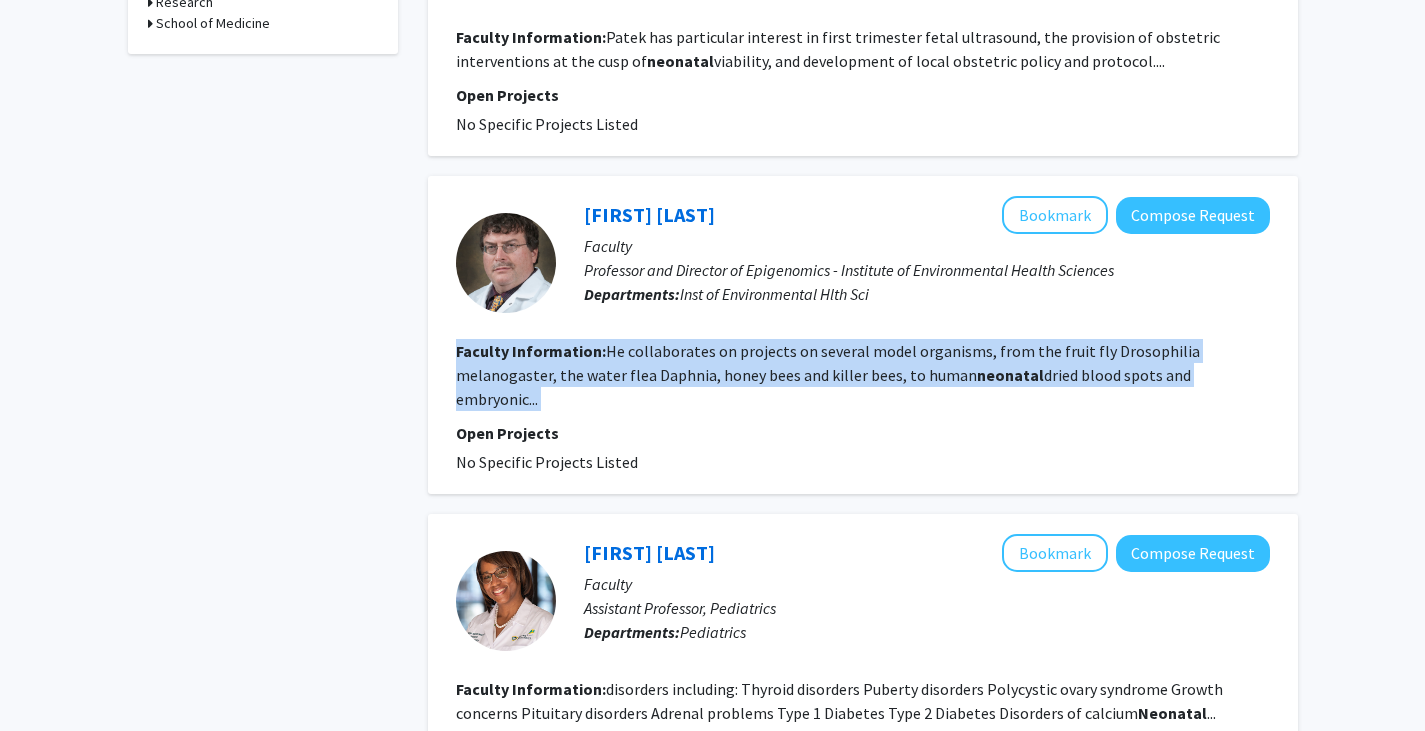 click on "neonatal" 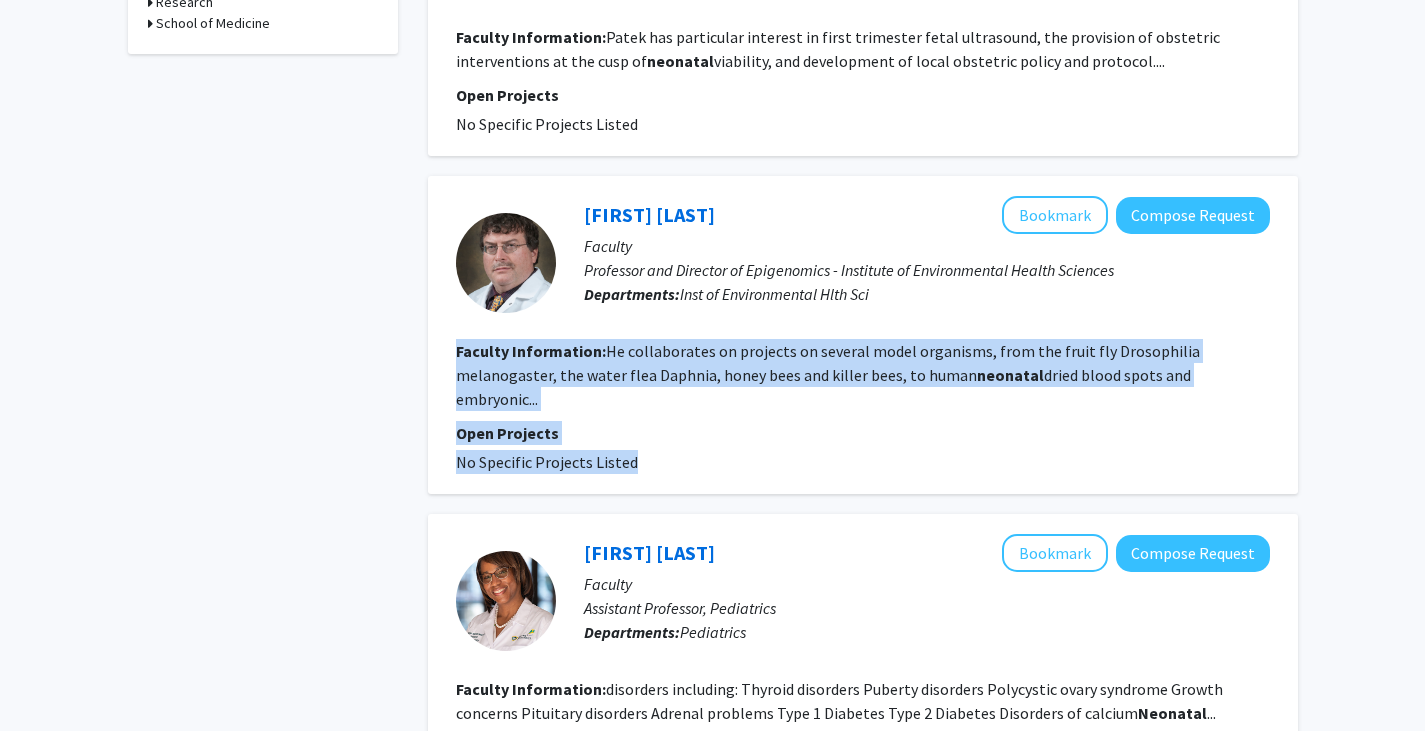 drag, startPoint x: 878, startPoint y: 349, endPoint x: 860, endPoint y: 429, distance: 82 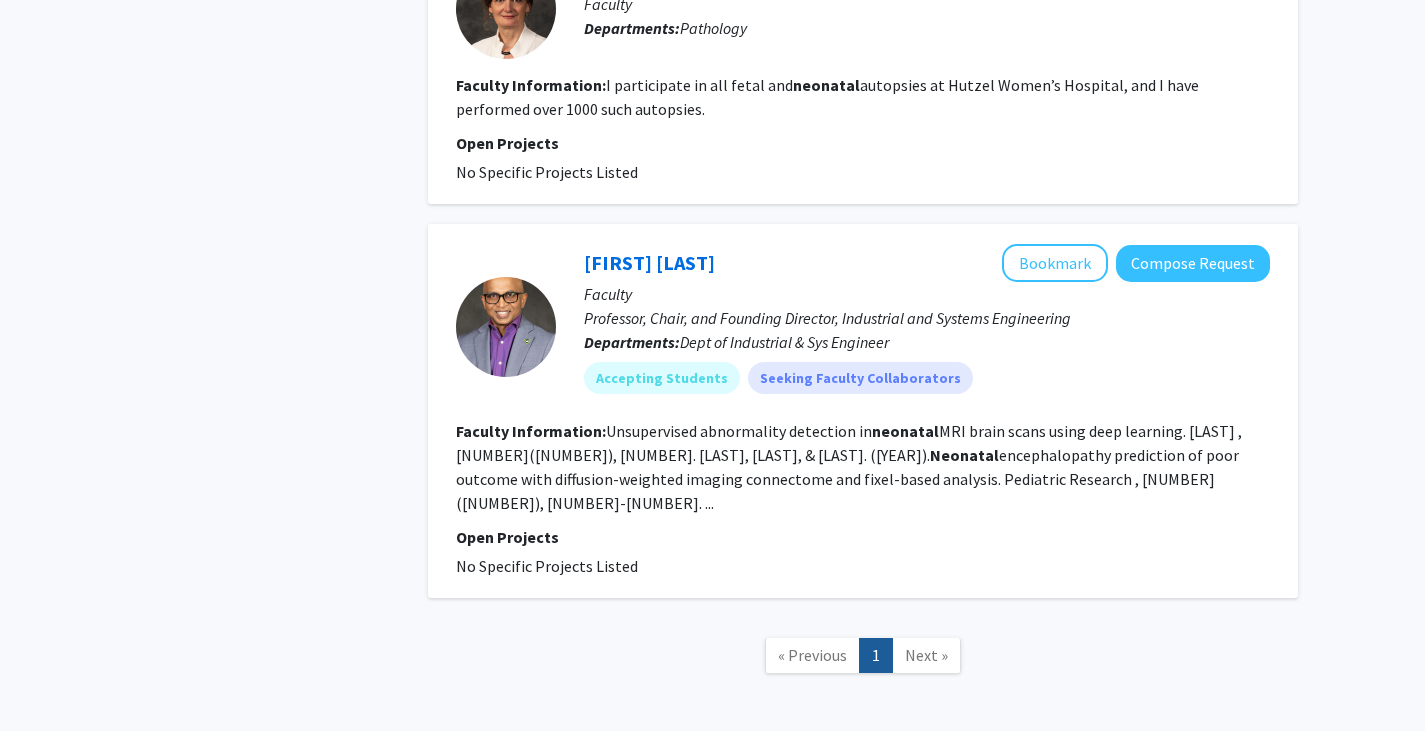 scroll, scrollTop: 2288, scrollLeft: 0, axis: vertical 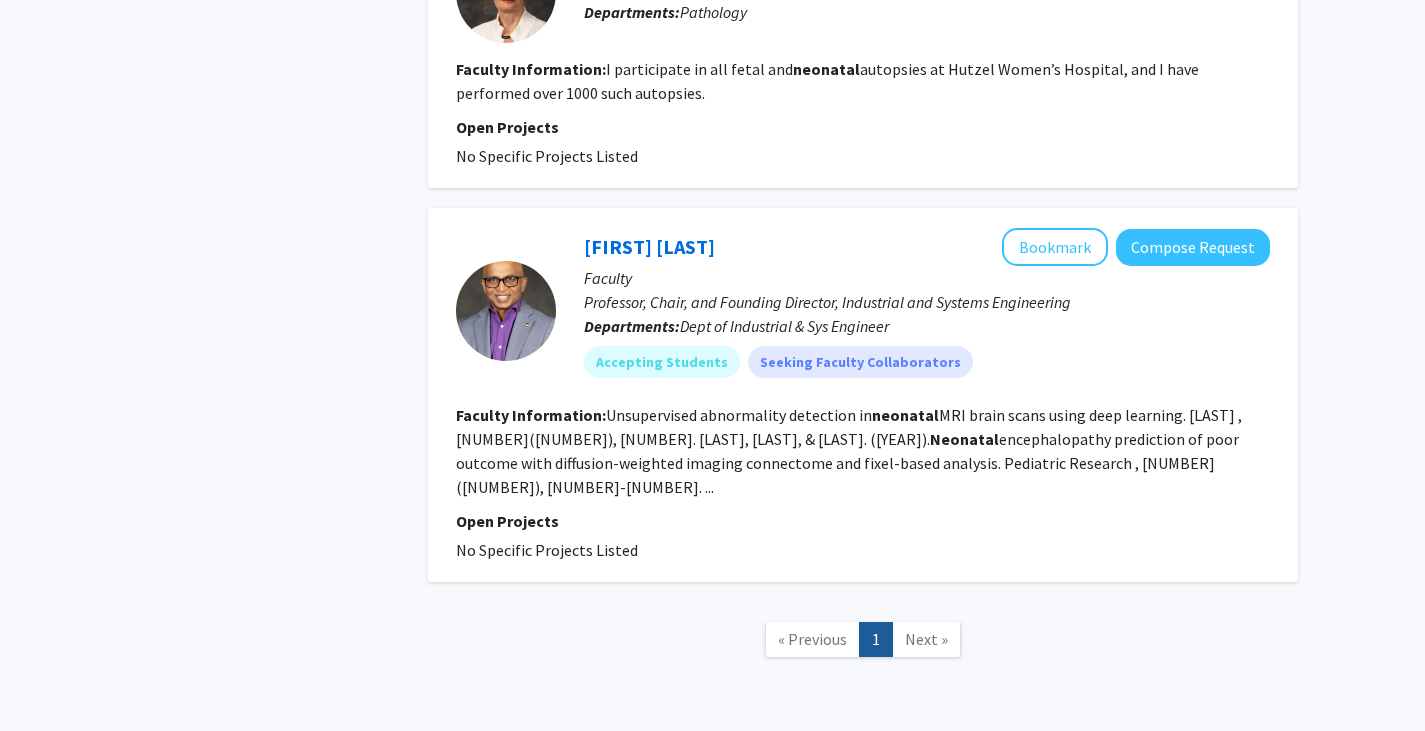 click on "Unsupervised abnormality detection in  neonatal  MRI brain scans using deep learning.  Scientific Reports , [NUMBER]([NUMBER]), [NUMBER].  [LAST], [FIRST], [LAST], & [LAST]. ([YEAR]). Neonatal  encephalopathy prediction of poor outcome with diffusion-weighted imaging connectome and fixel-based analysis.  Pediatric Research , [NUMBER]([NUMBER]), [NUMBER]-[NUMBER]. ..." 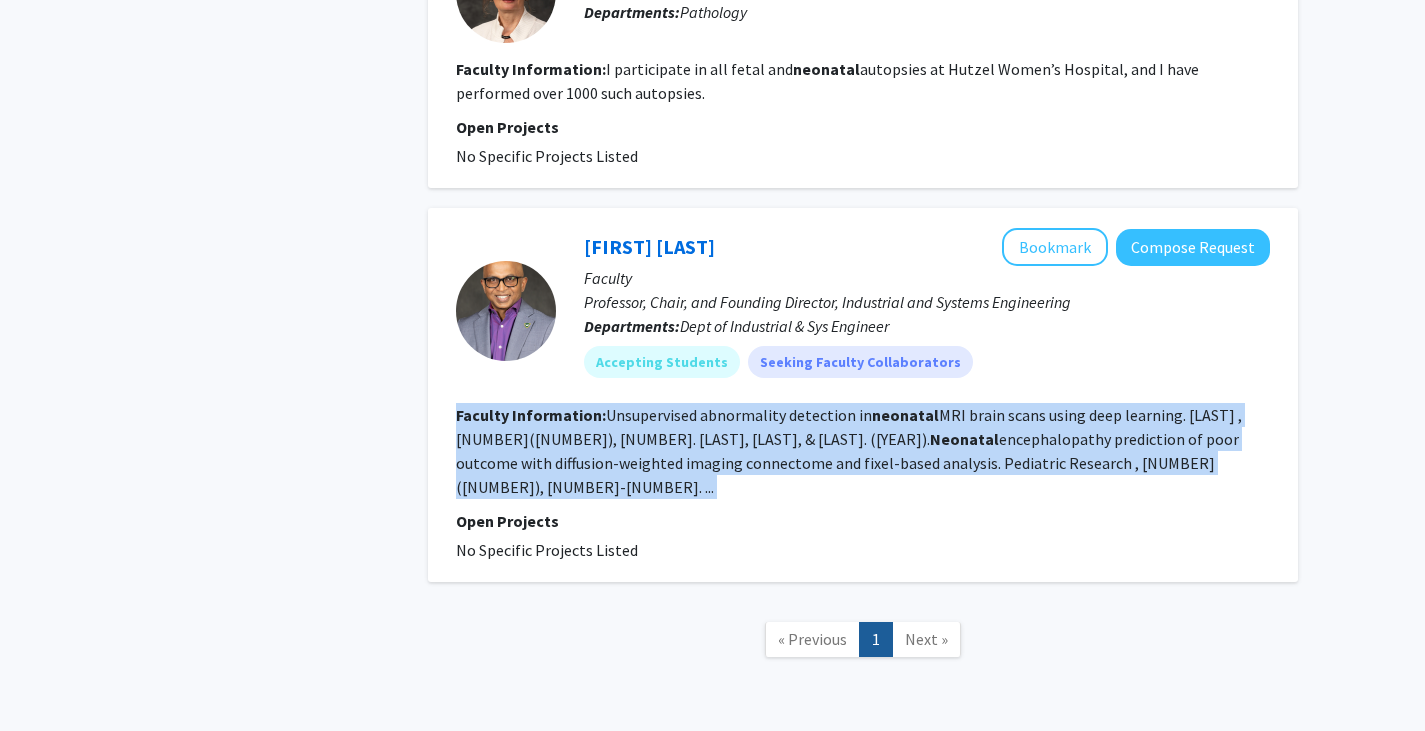 click on "Unsupervised abnormality detection in  neonatal  MRI brain scans using deep learning.  Scientific Reports , [NUMBER]([NUMBER]), [NUMBER].  [LAST], [FIRST], [LAST], & [LAST]. ([YEAR]). Neonatal  encephalopathy prediction of poor outcome with diffusion-weighted imaging connectome and fixel-based analysis.  Pediatric Research , [NUMBER]([NUMBER]), [NUMBER]-[NUMBER]. ..." 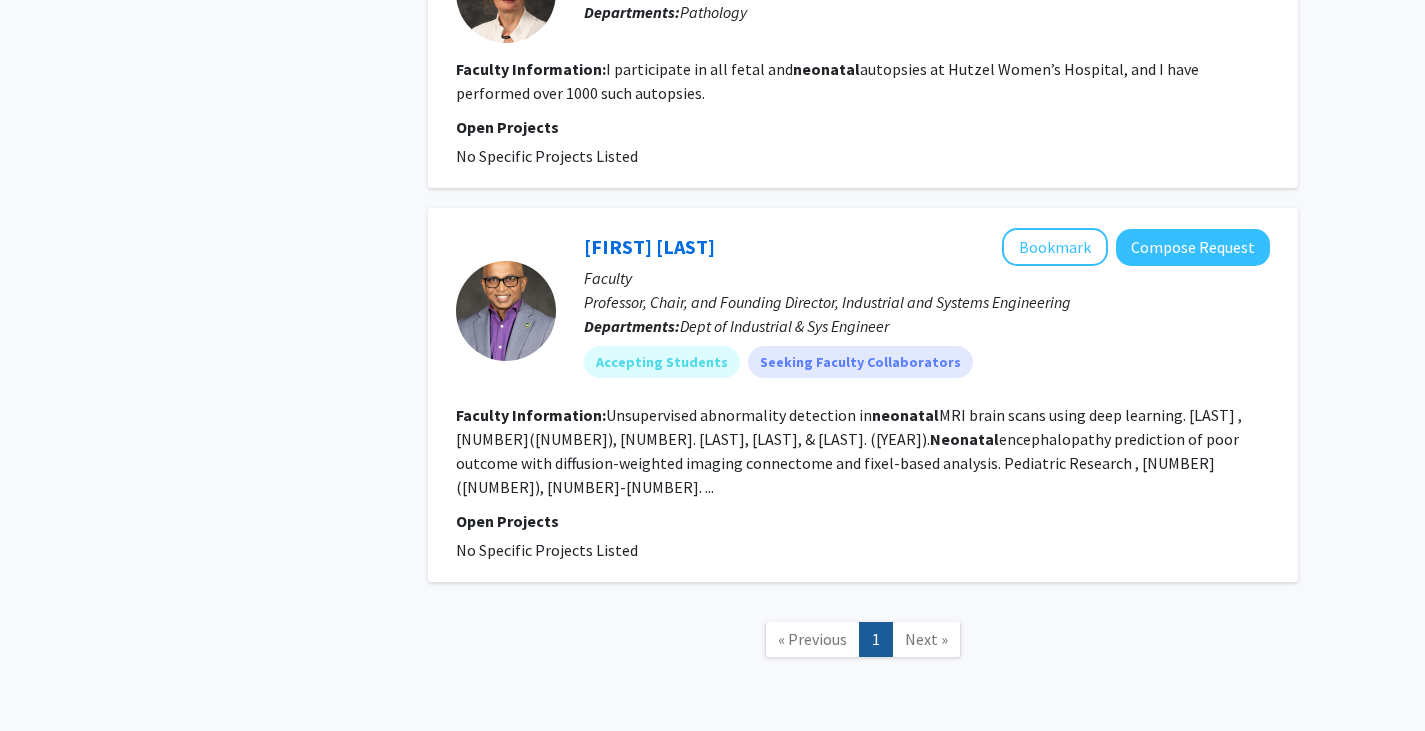 click on "No Specific Projects Listed" 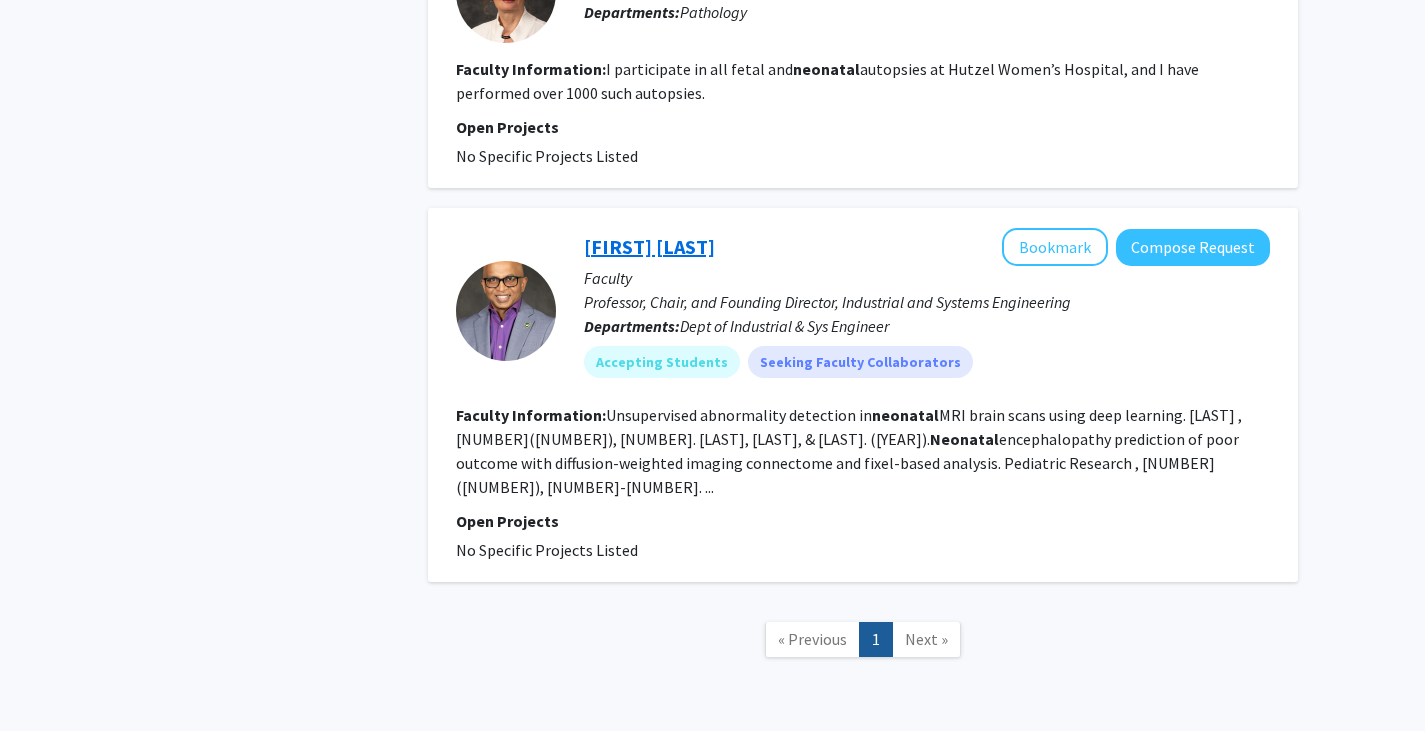 click on "[FIRST] [LAST]" 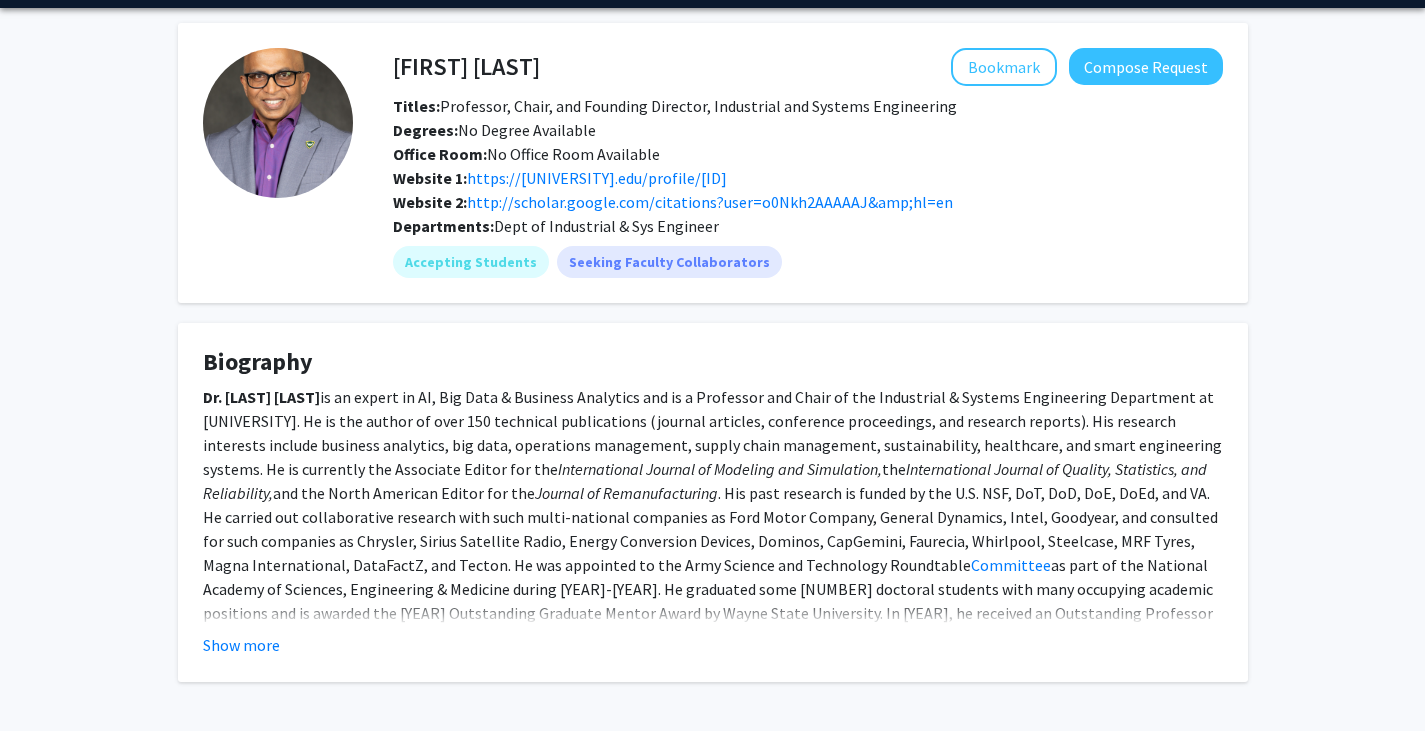 scroll, scrollTop: 140, scrollLeft: 0, axis: vertical 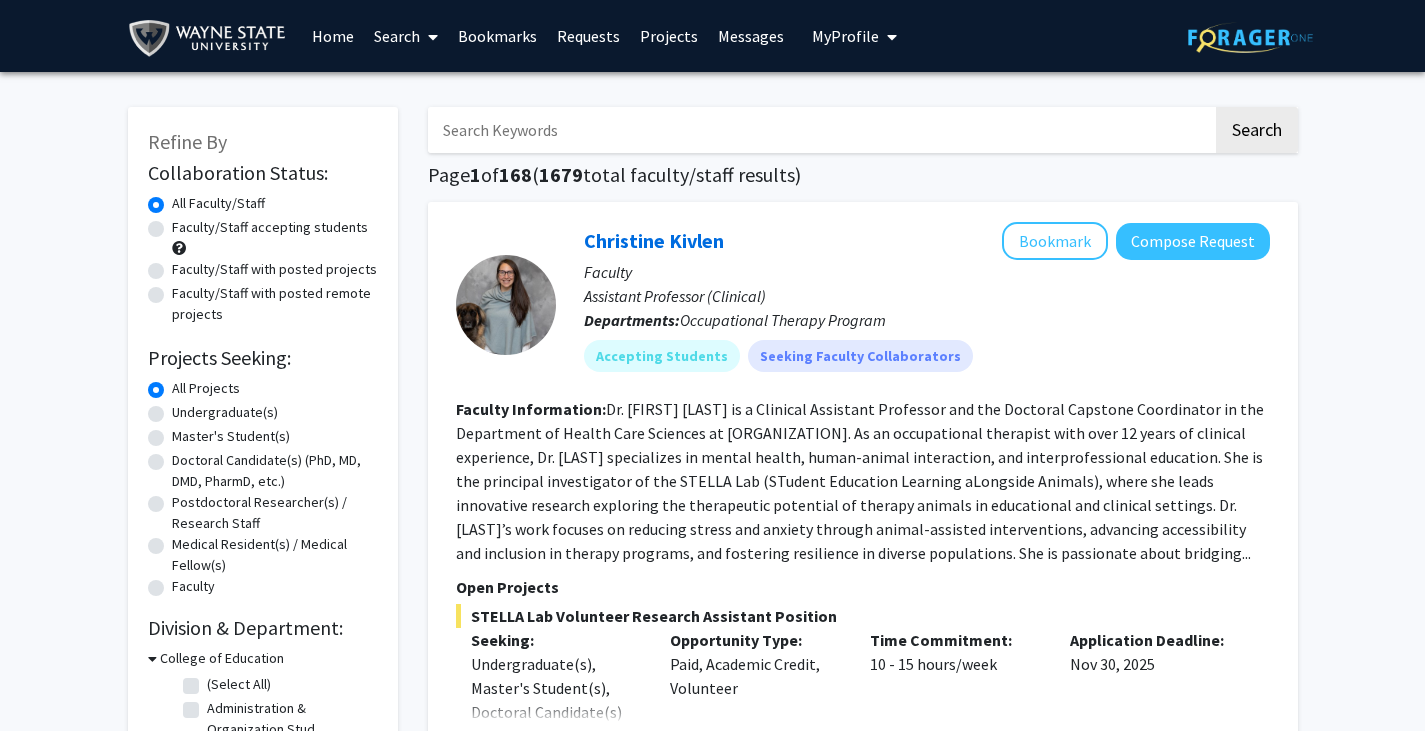 click at bounding box center [820, 130] 